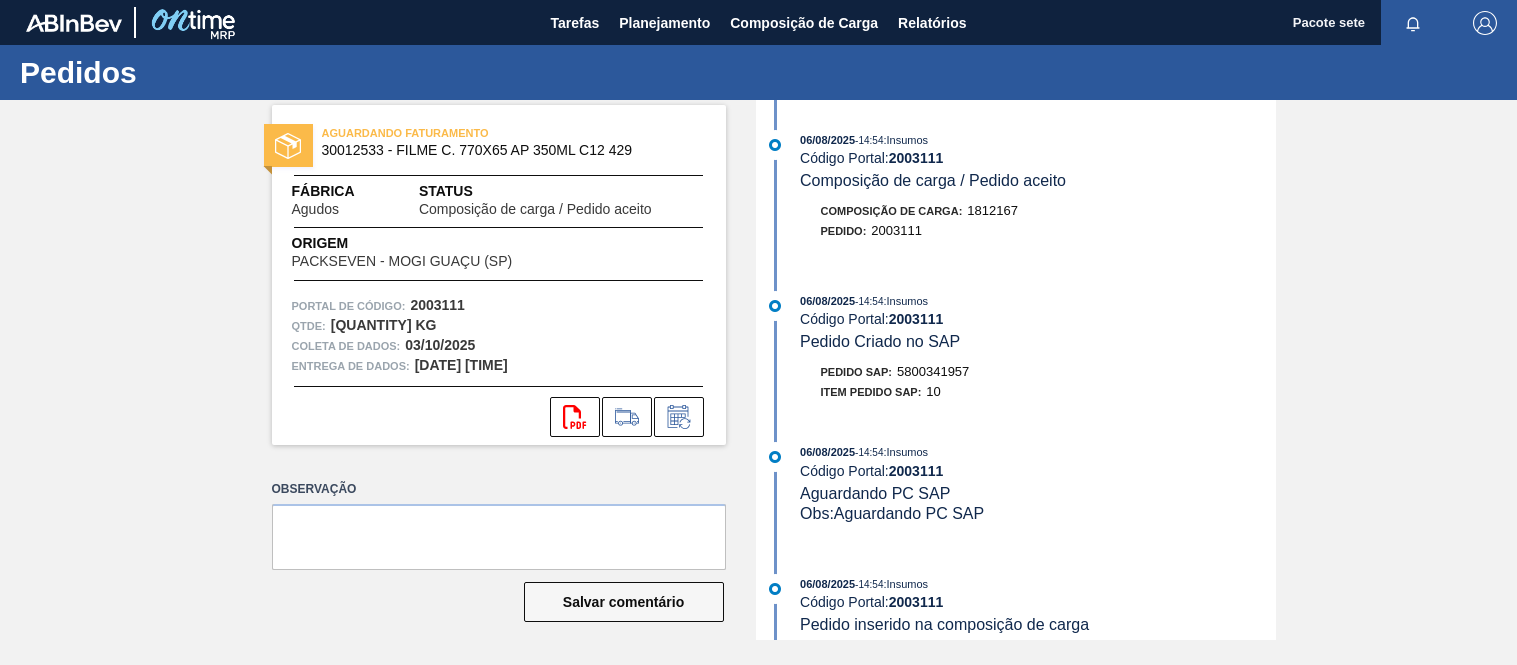 scroll, scrollTop: 0, scrollLeft: 0, axis: both 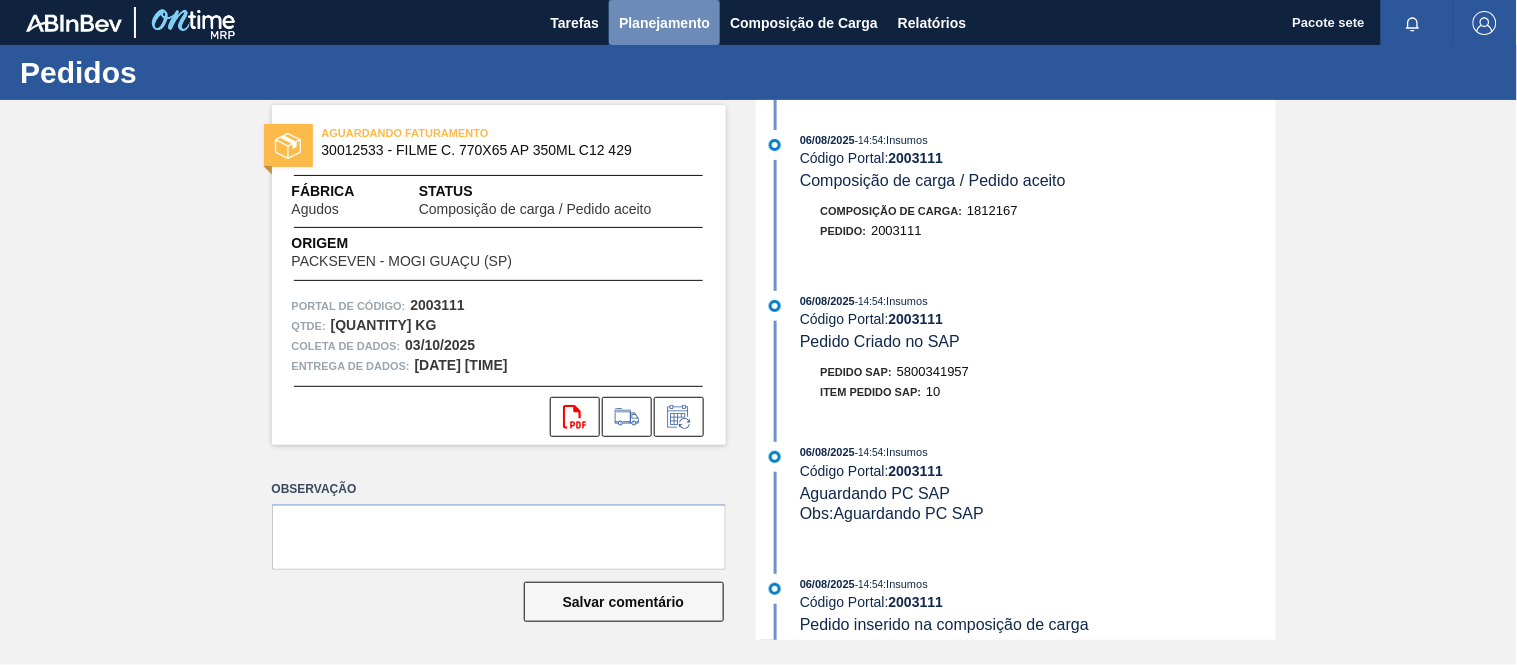 click on "Planejamento" at bounding box center (664, 23) 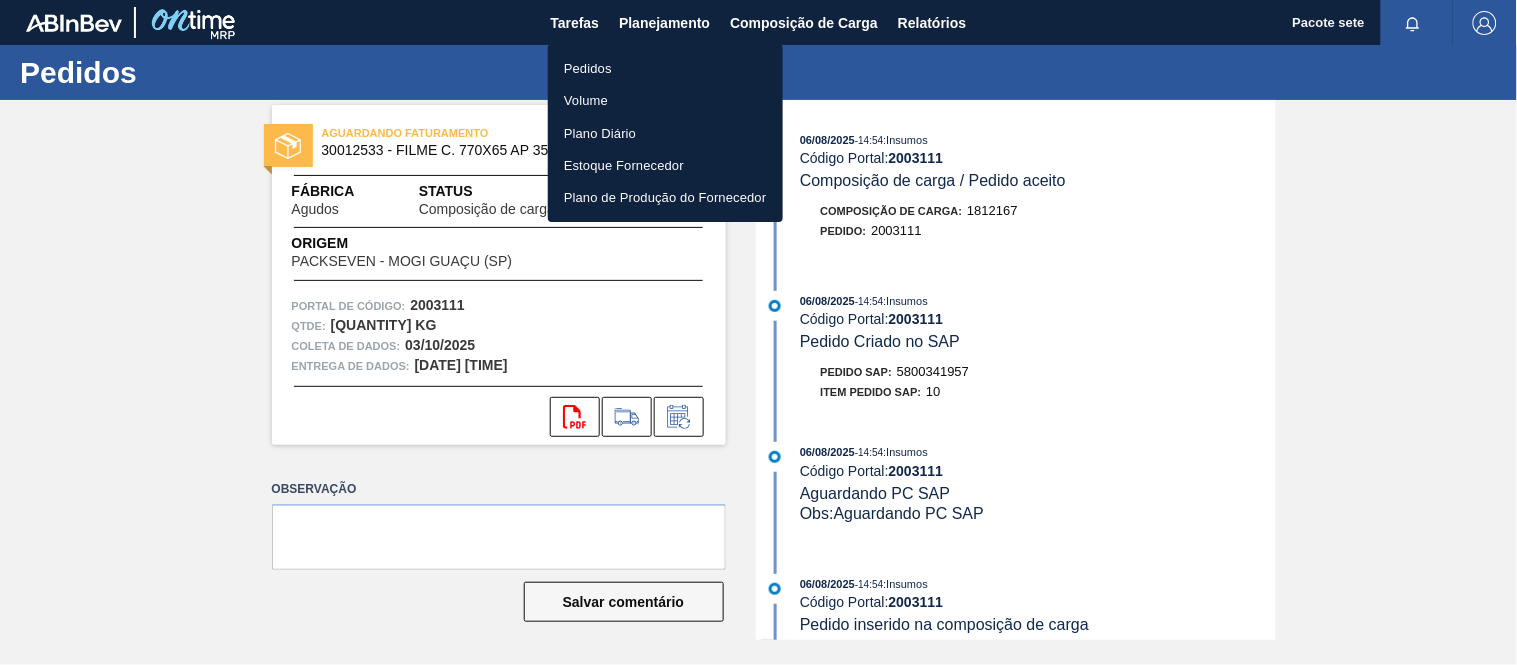 click on "Pedidos" at bounding box center [665, 68] 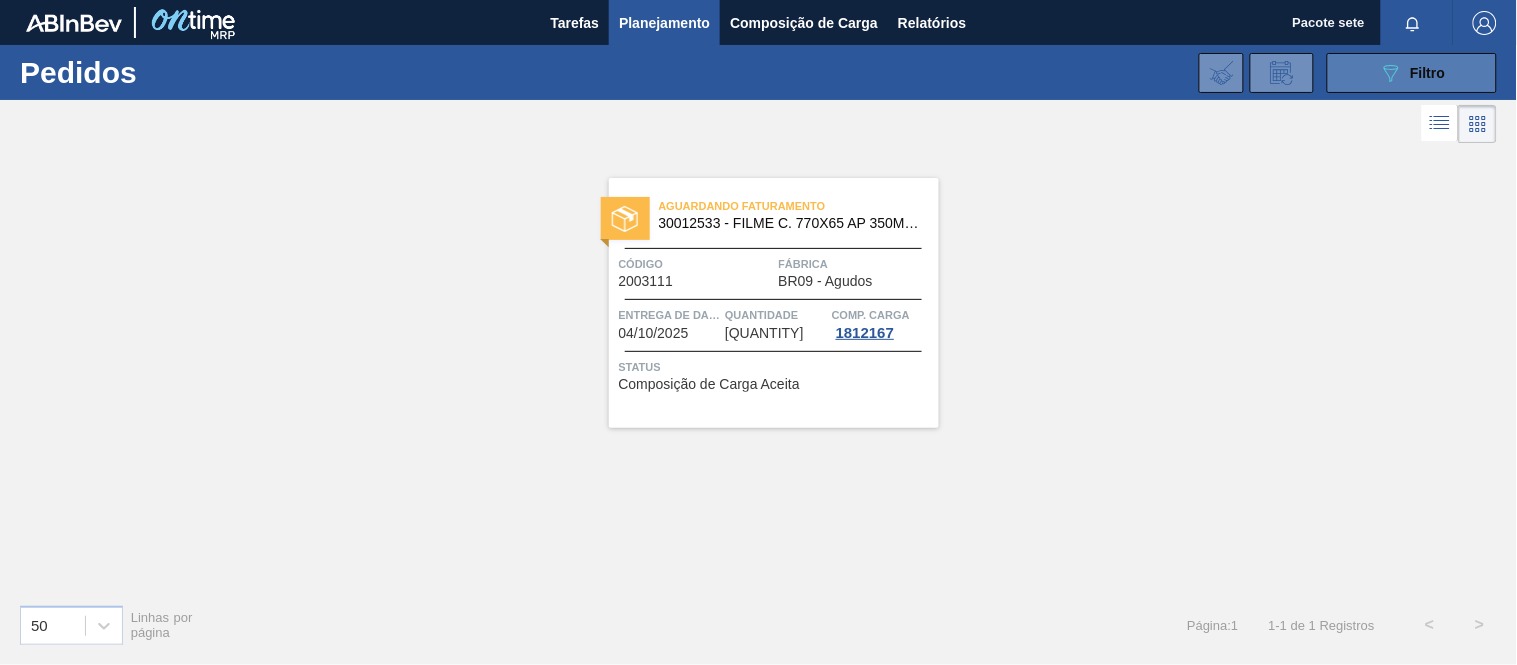 click on "089F7B8B-B2A5-4AFE-B5C0-19BA573D28AC" 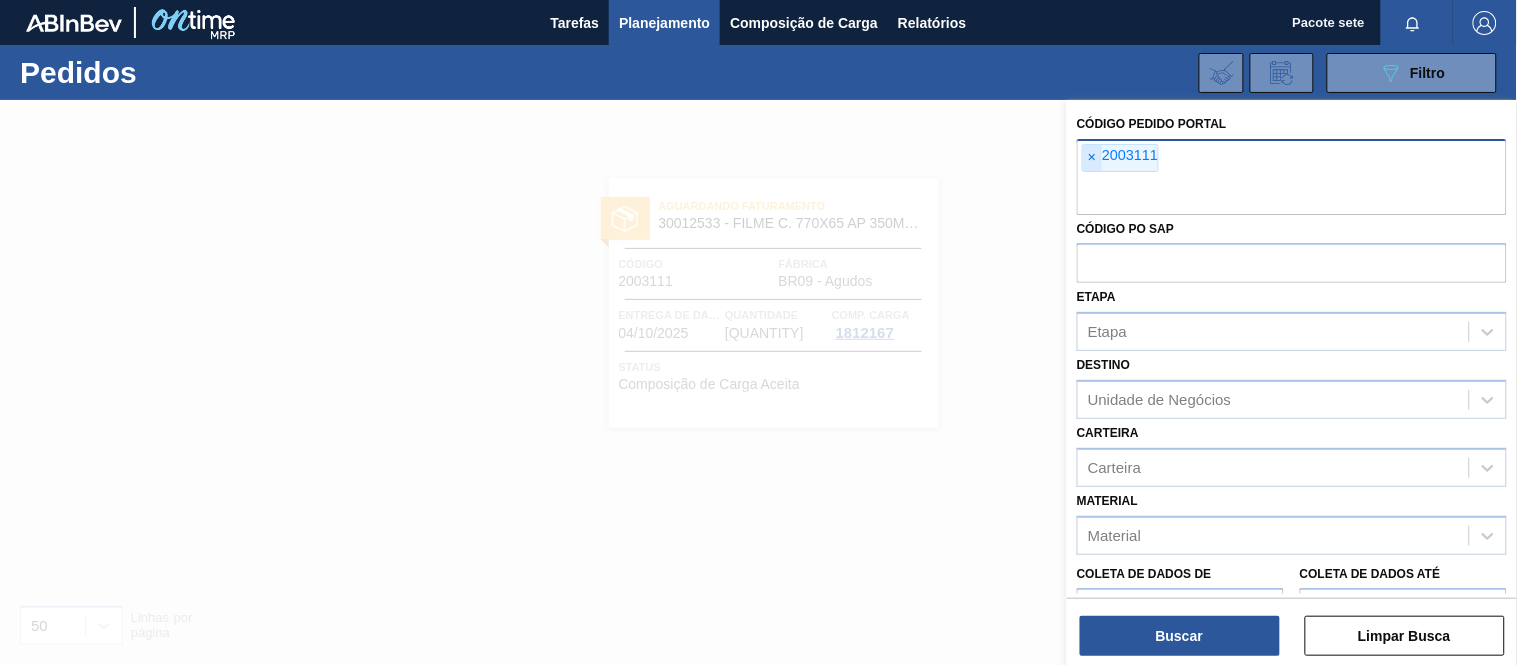 click on "×" at bounding box center [1092, 157] 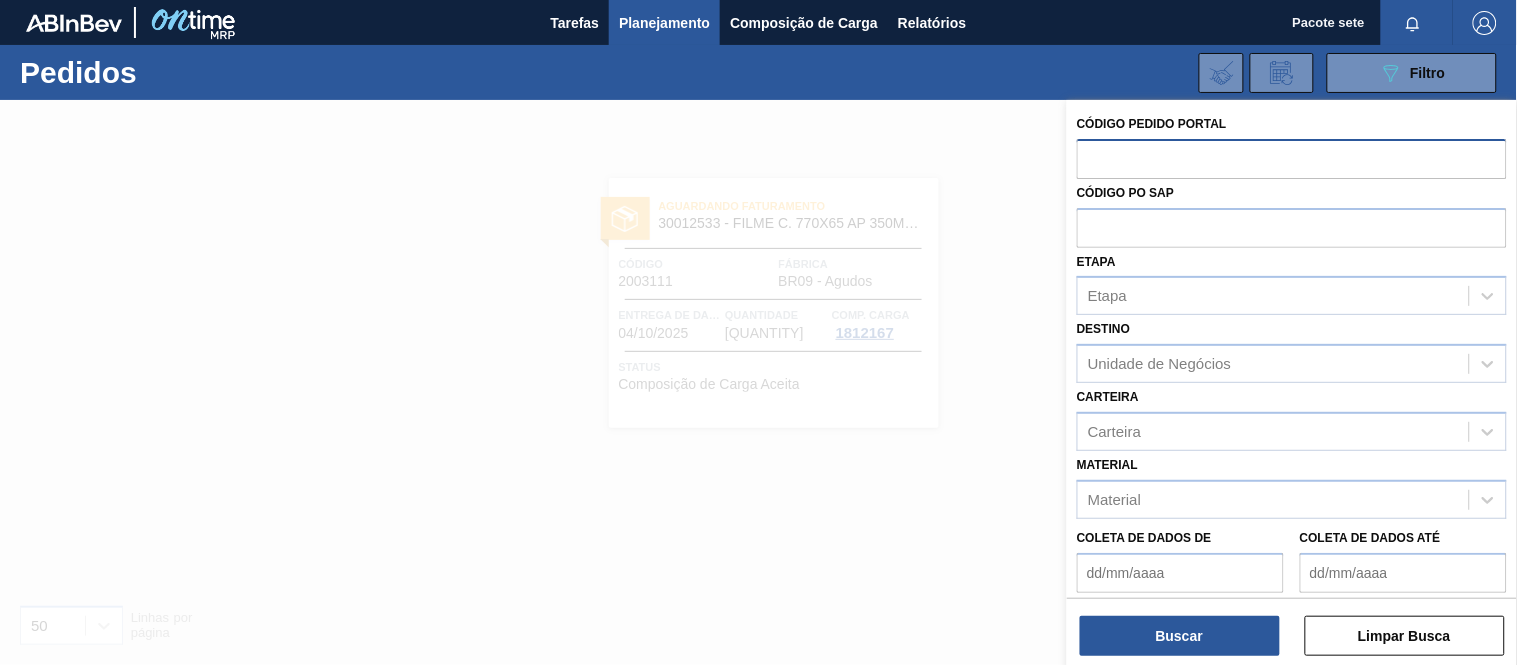 paste on "2003111" 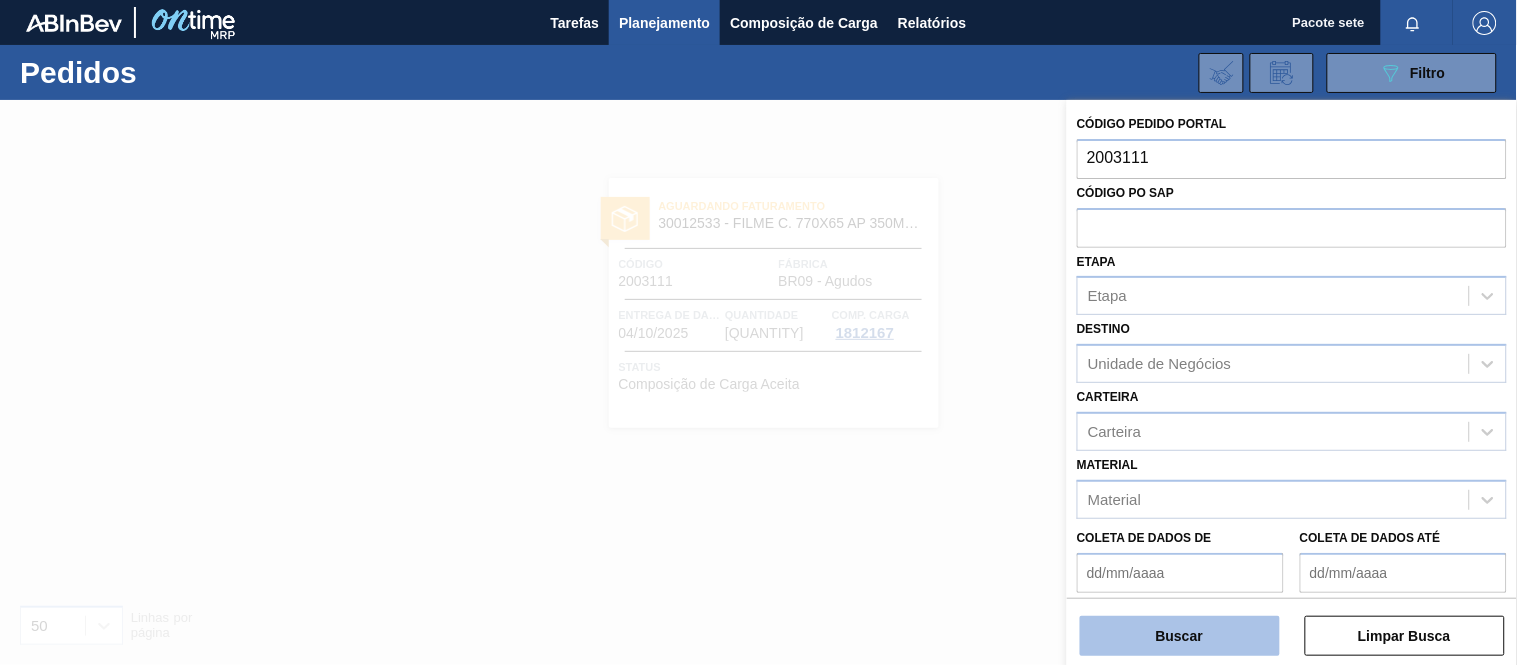 type on "2003111" 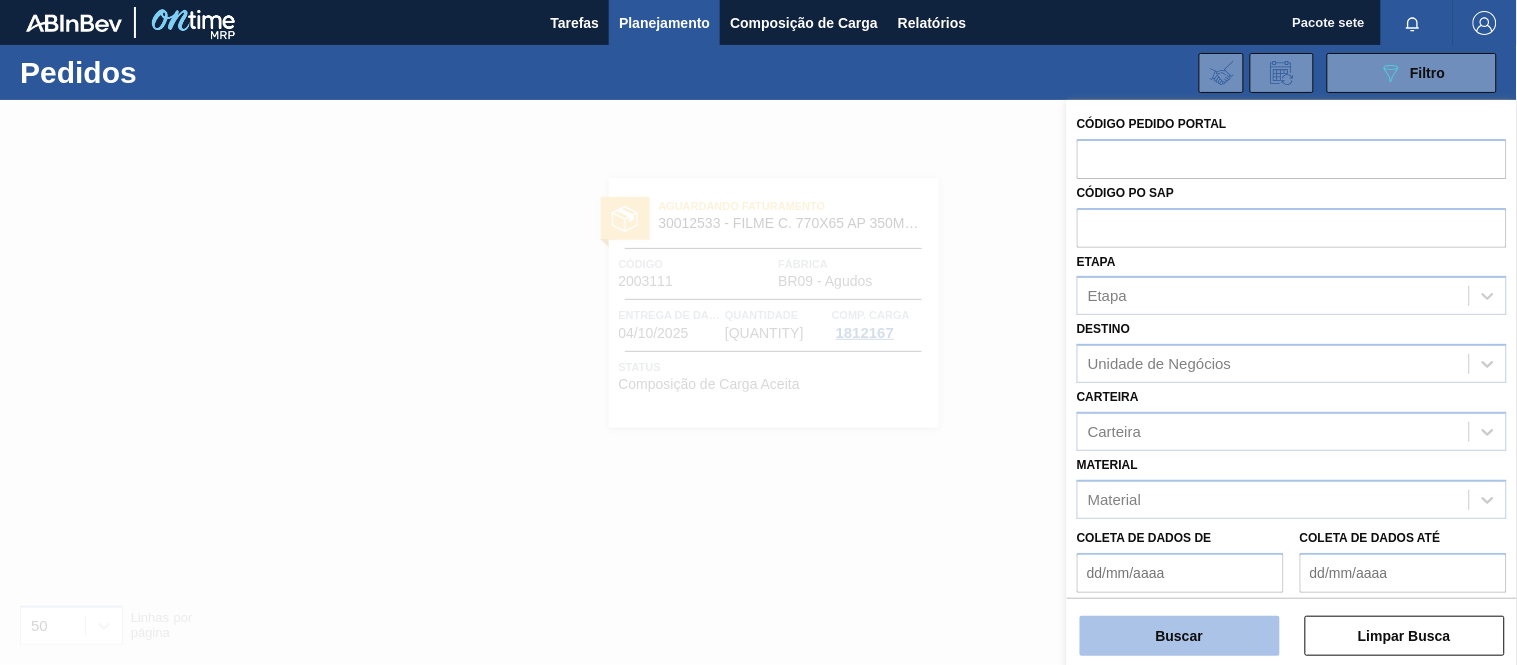 click on "Buscar" at bounding box center (1180, 636) 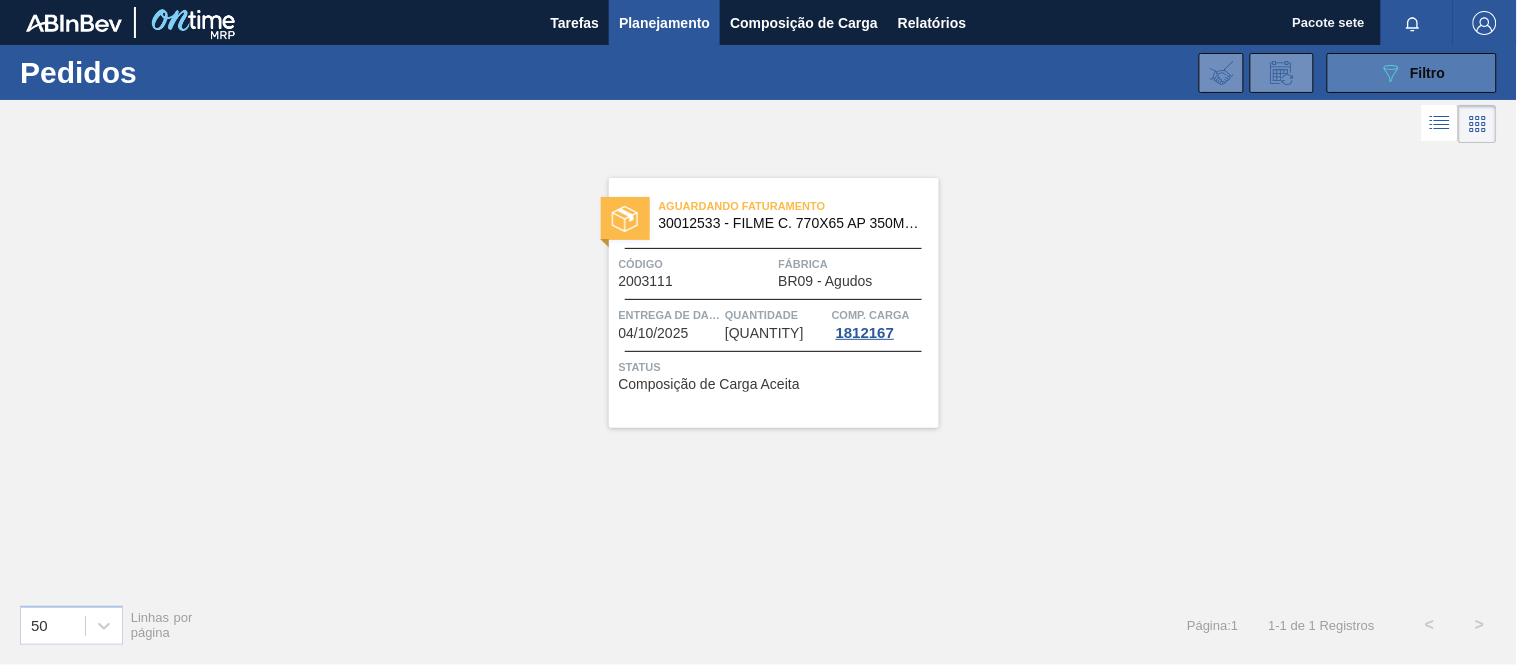 click on "089F7B8B-B2A5-4AFE-B5C0-19BA573D28AC Filtro" at bounding box center (1412, 73) 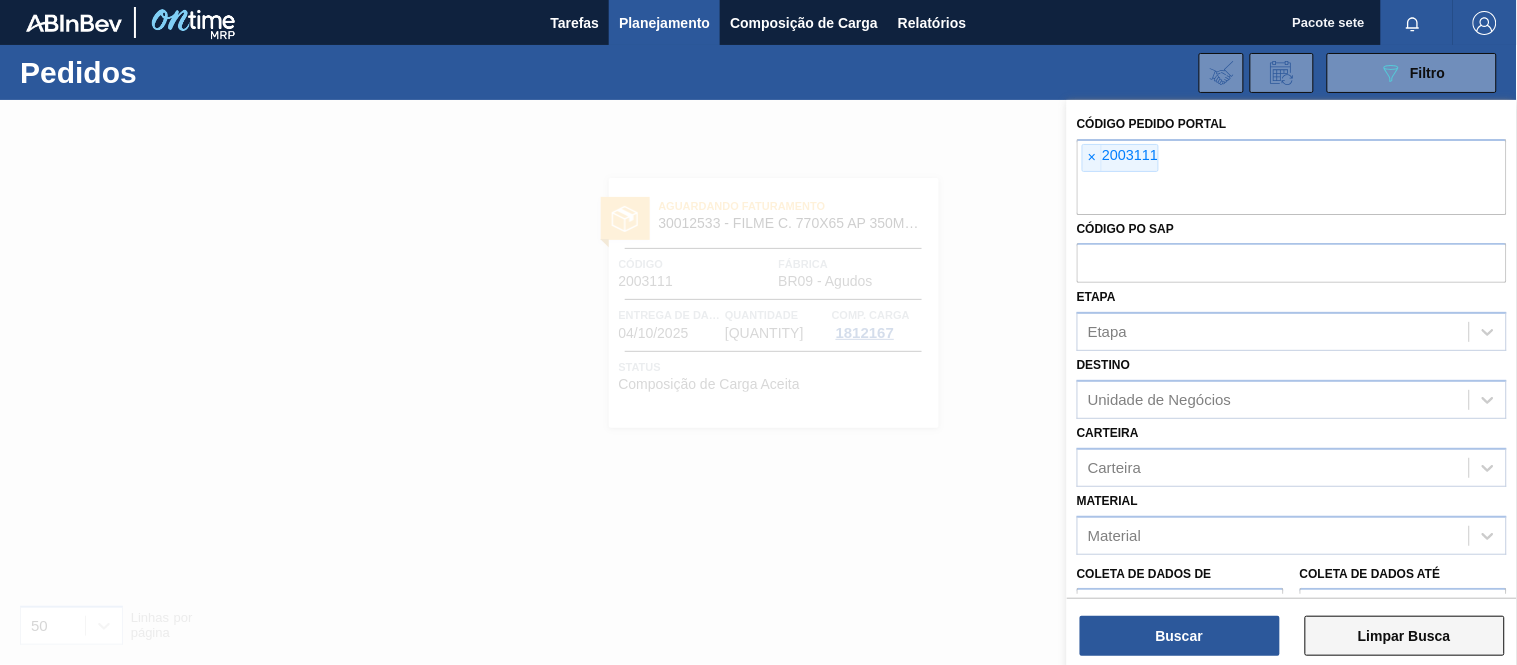 click on "Limpar Busca" at bounding box center (1405, 636) 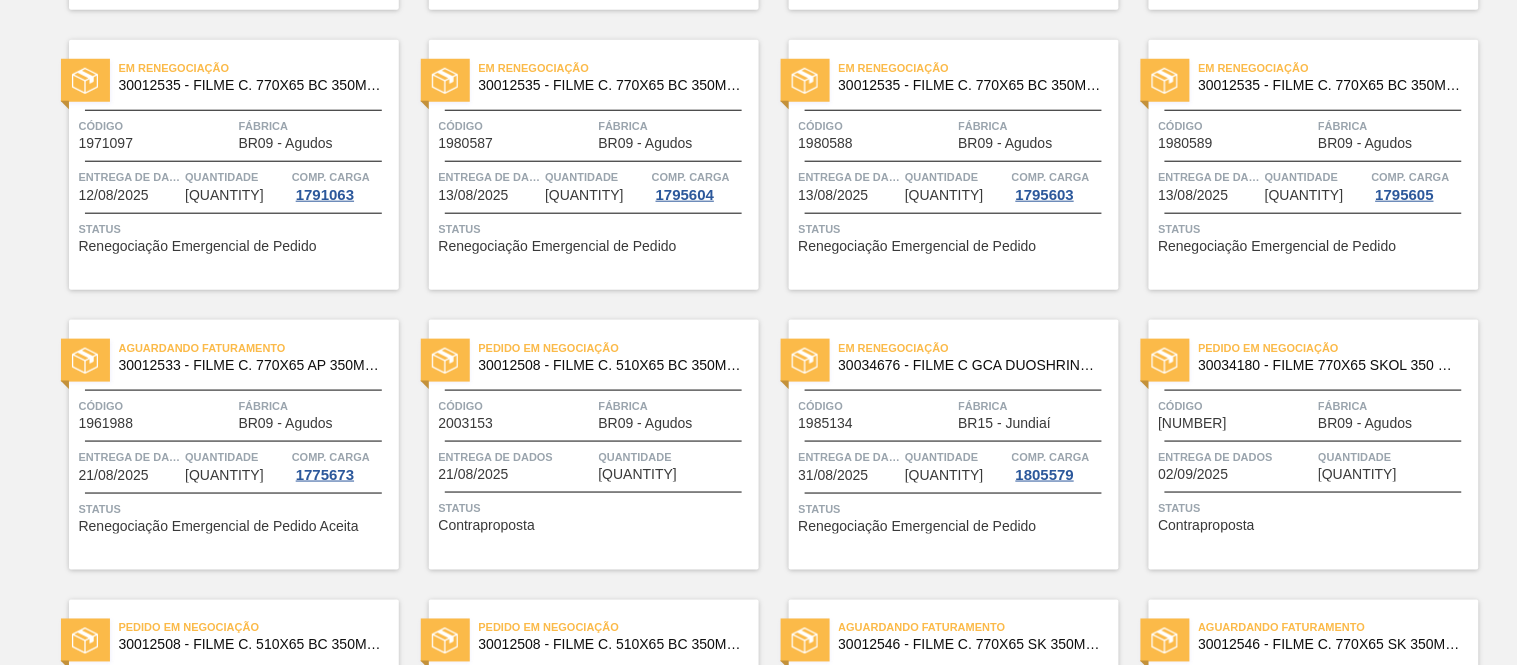 scroll, scrollTop: 130, scrollLeft: 0, axis: vertical 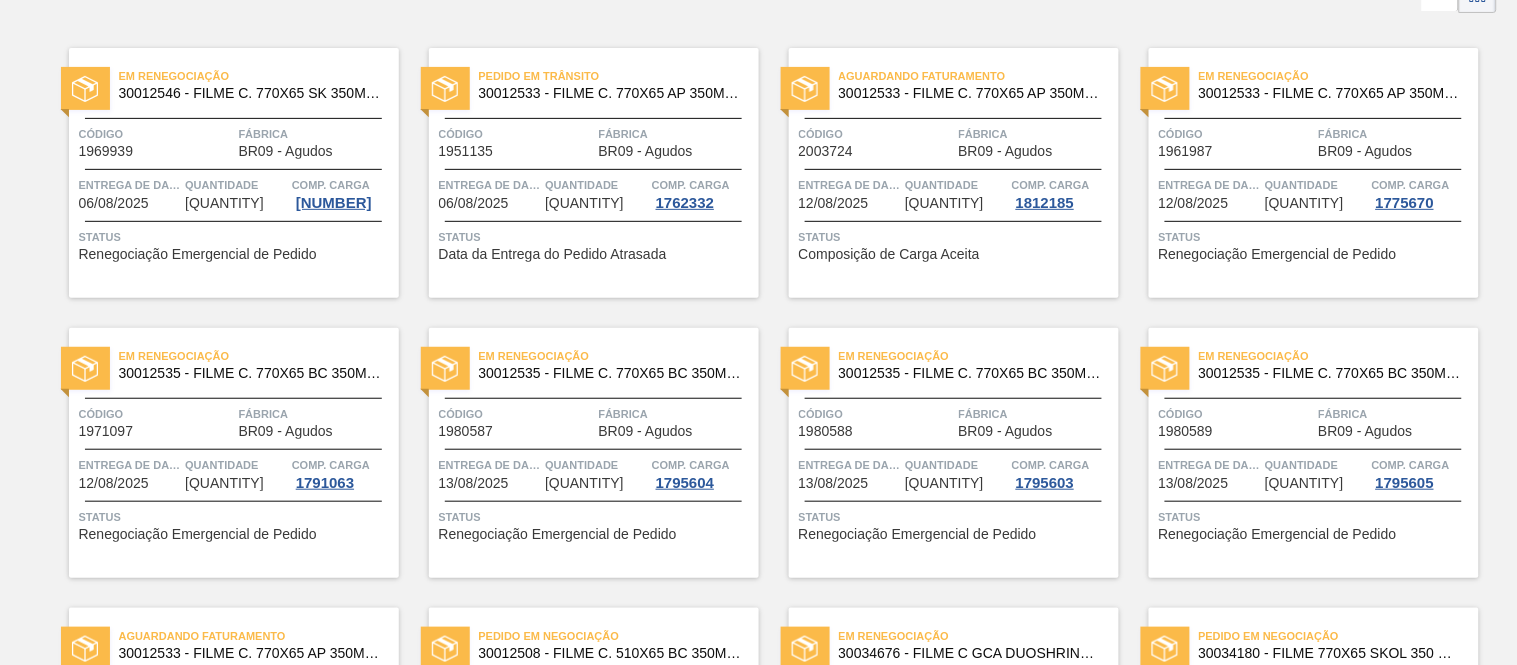 click on "06/08/2025" at bounding box center [474, 203] 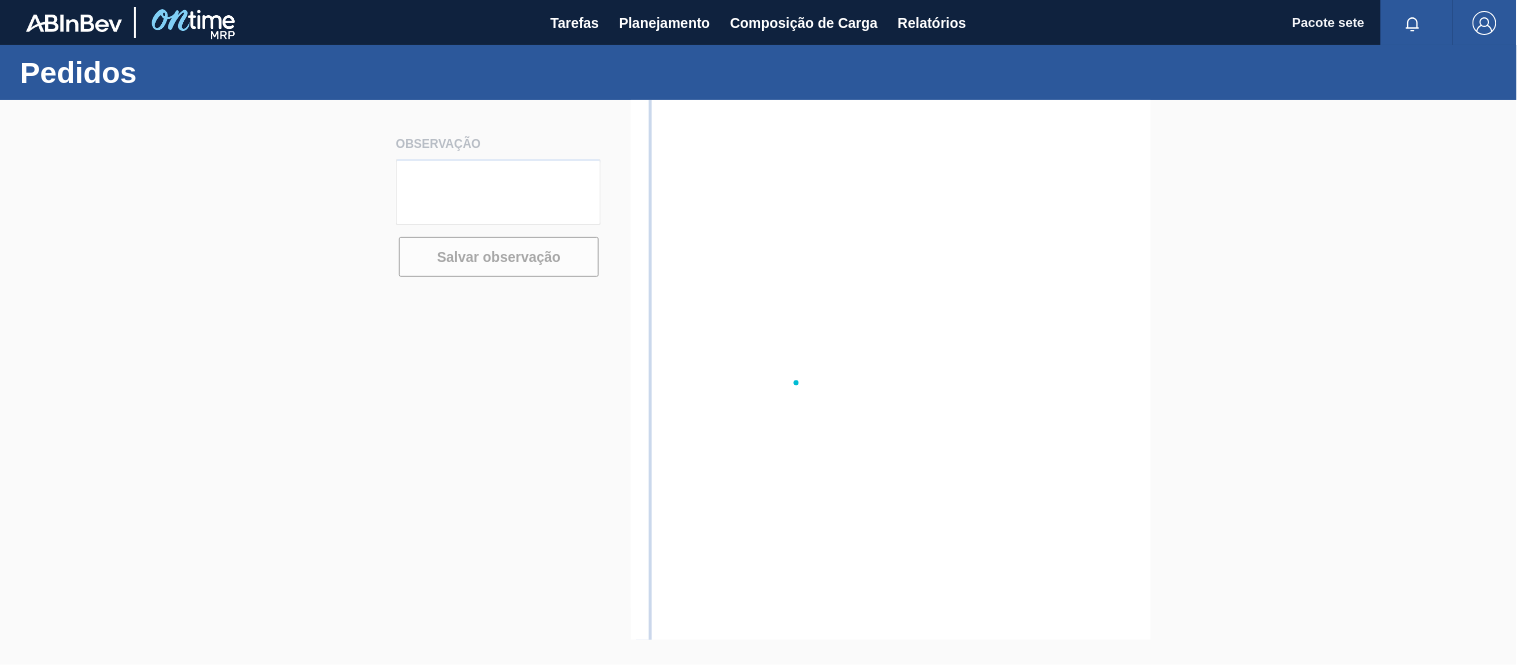 scroll, scrollTop: 0, scrollLeft: 0, axis: both 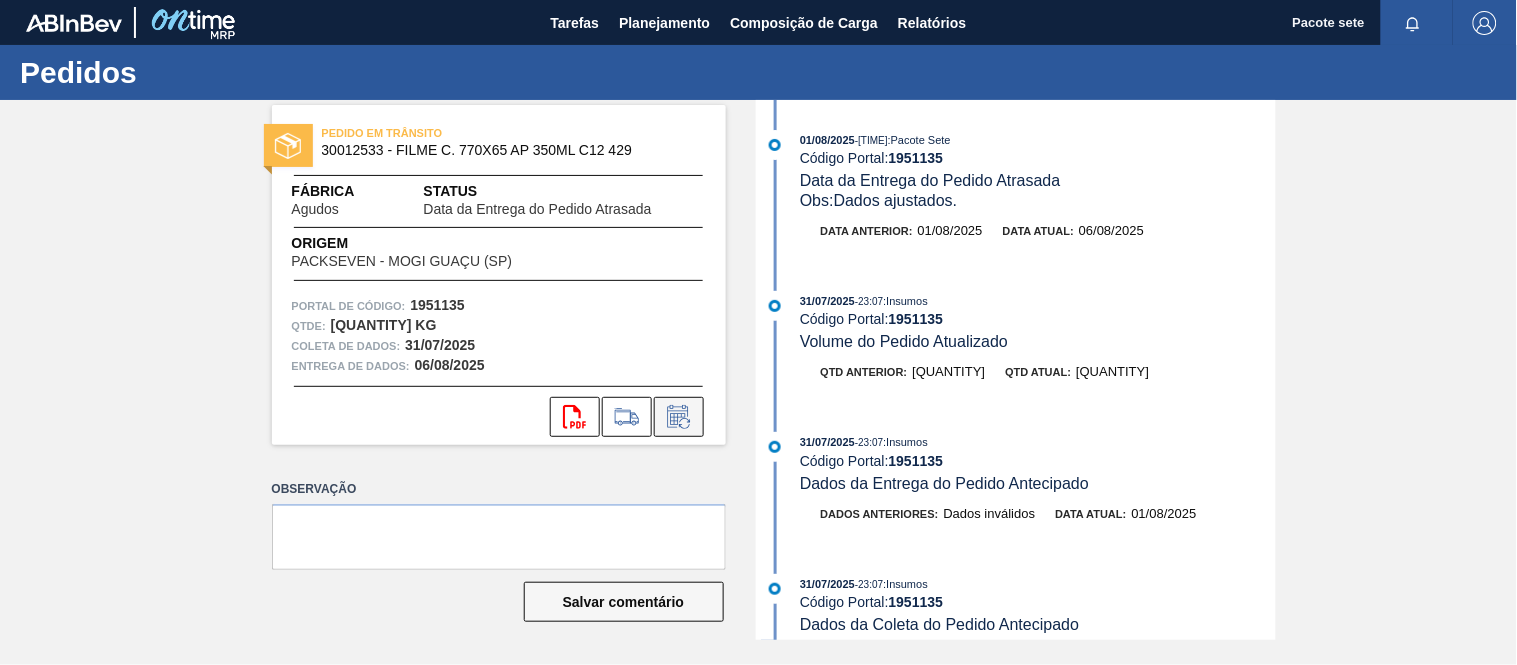 click at bounding box center [679, 417] 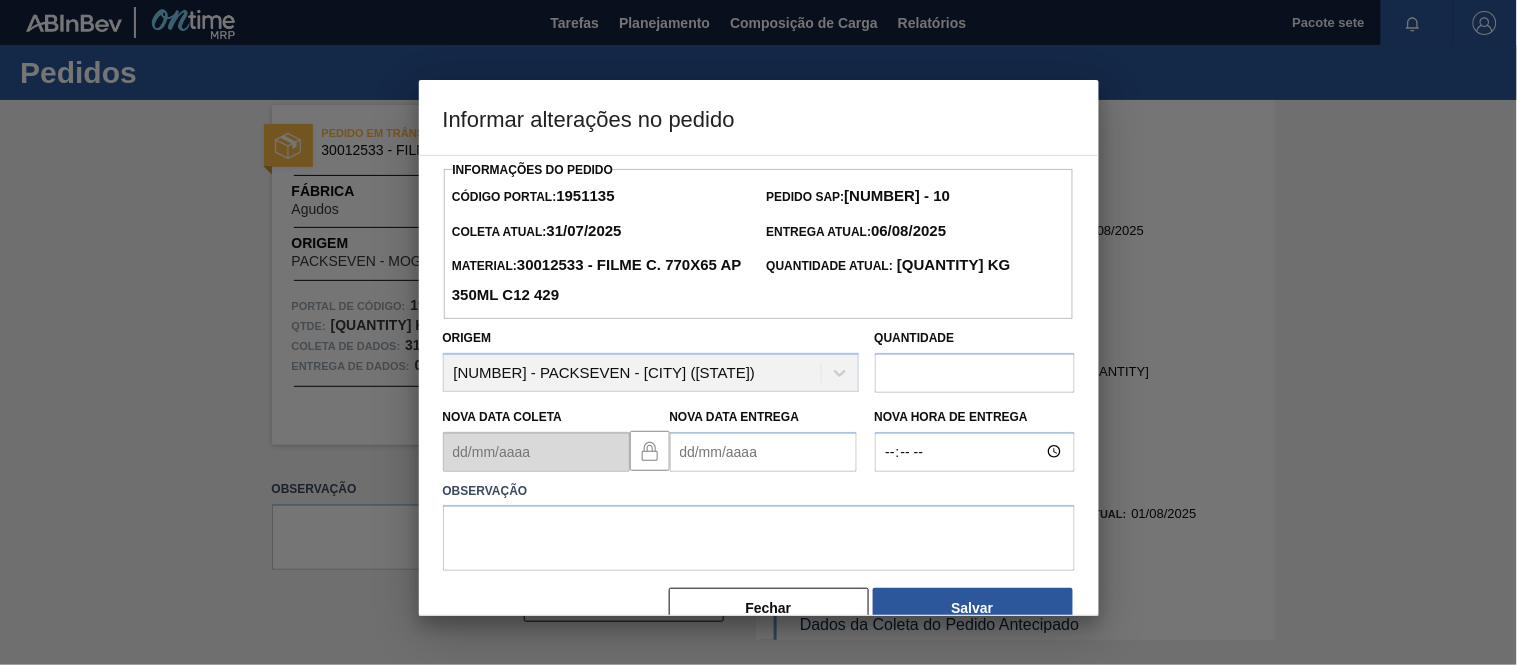 click on "Nova Data Entrega" at bounding box center [763, 452] 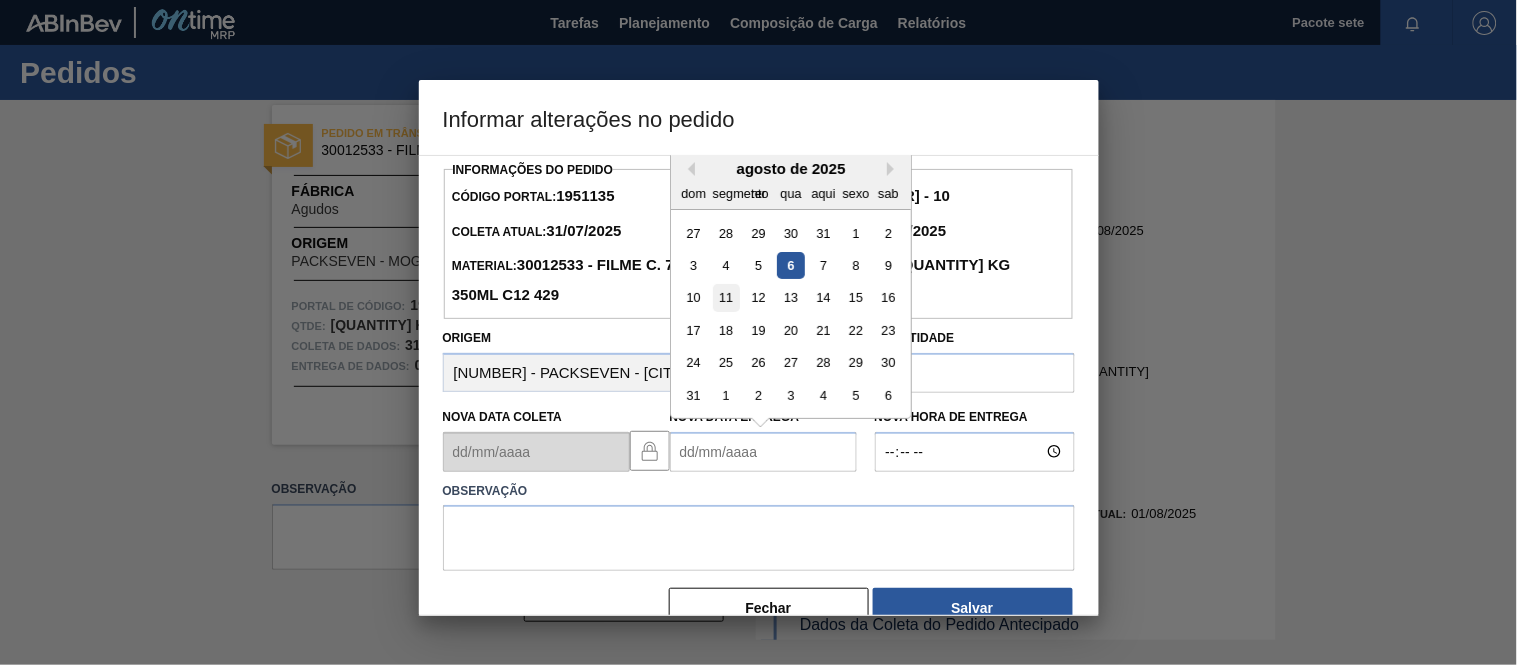 click on "11" at bounding box center [725, 297] 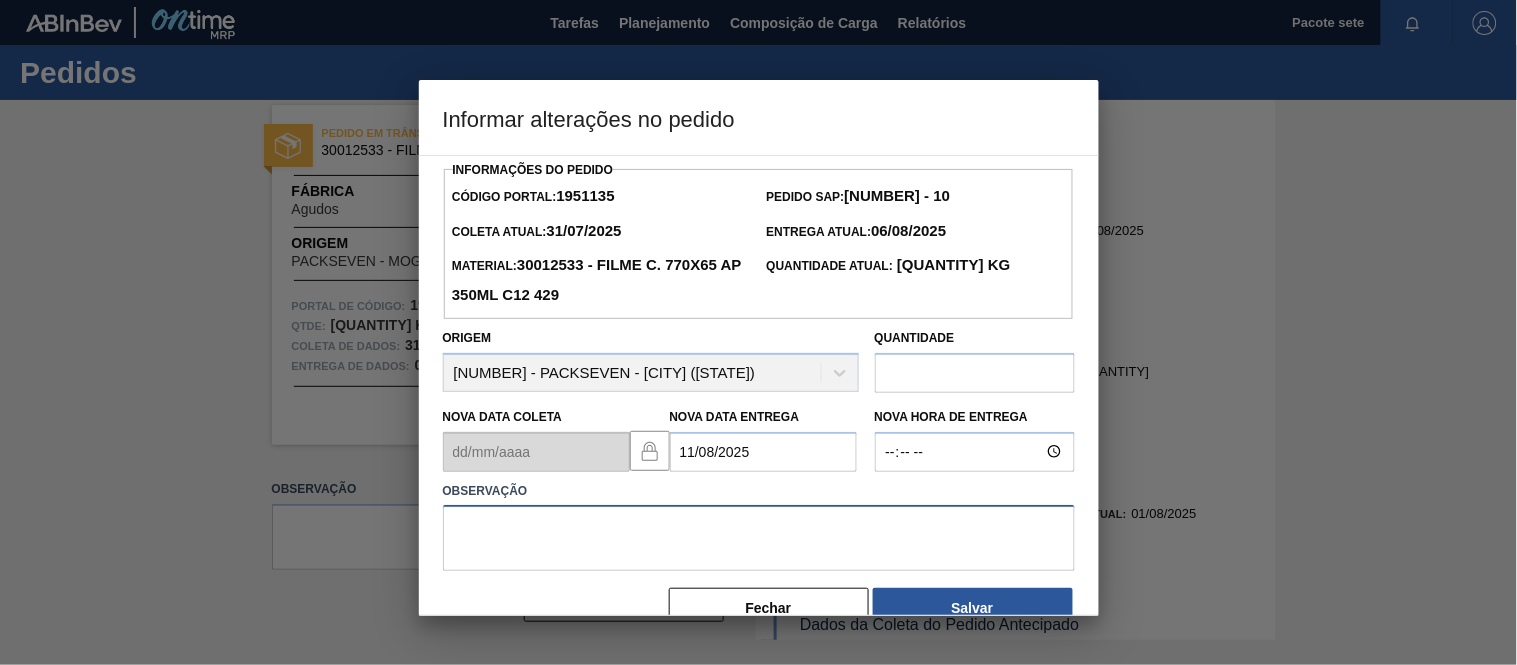 click at bounding box center (759, 538) 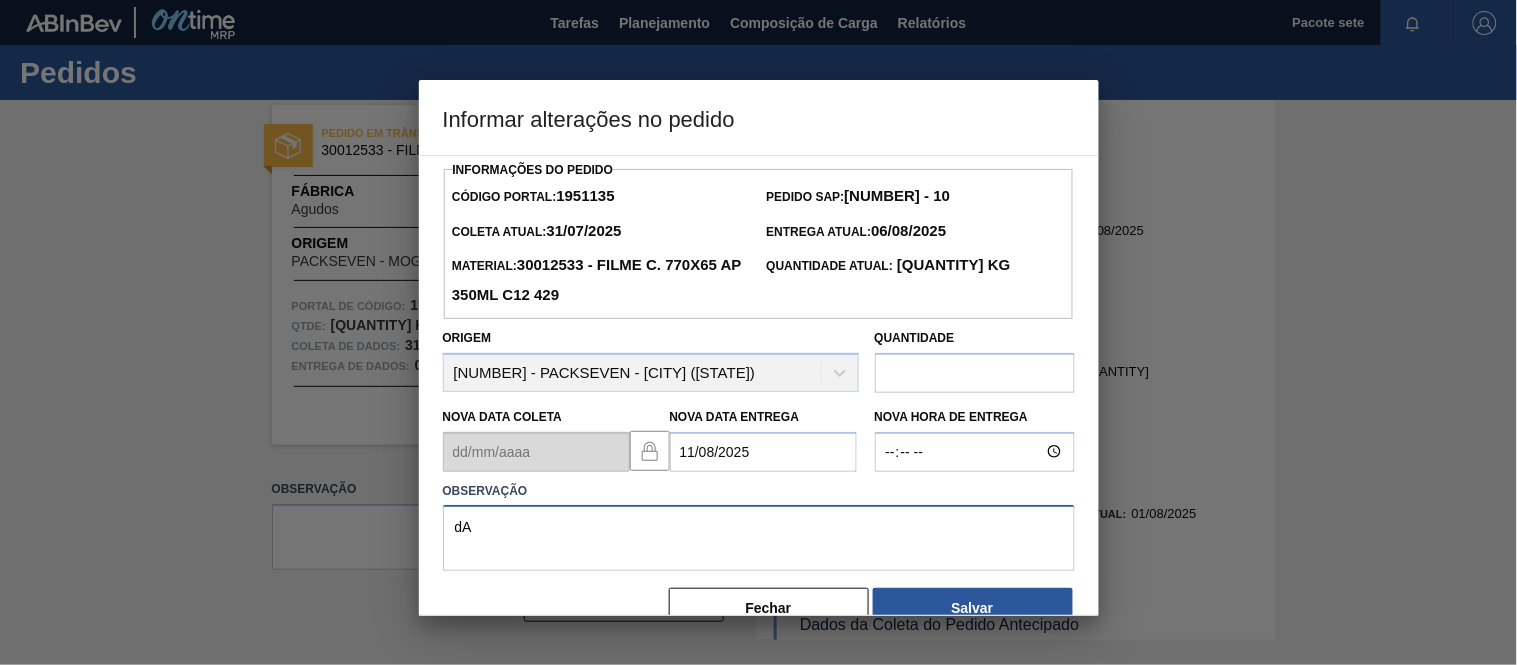 type on "d" 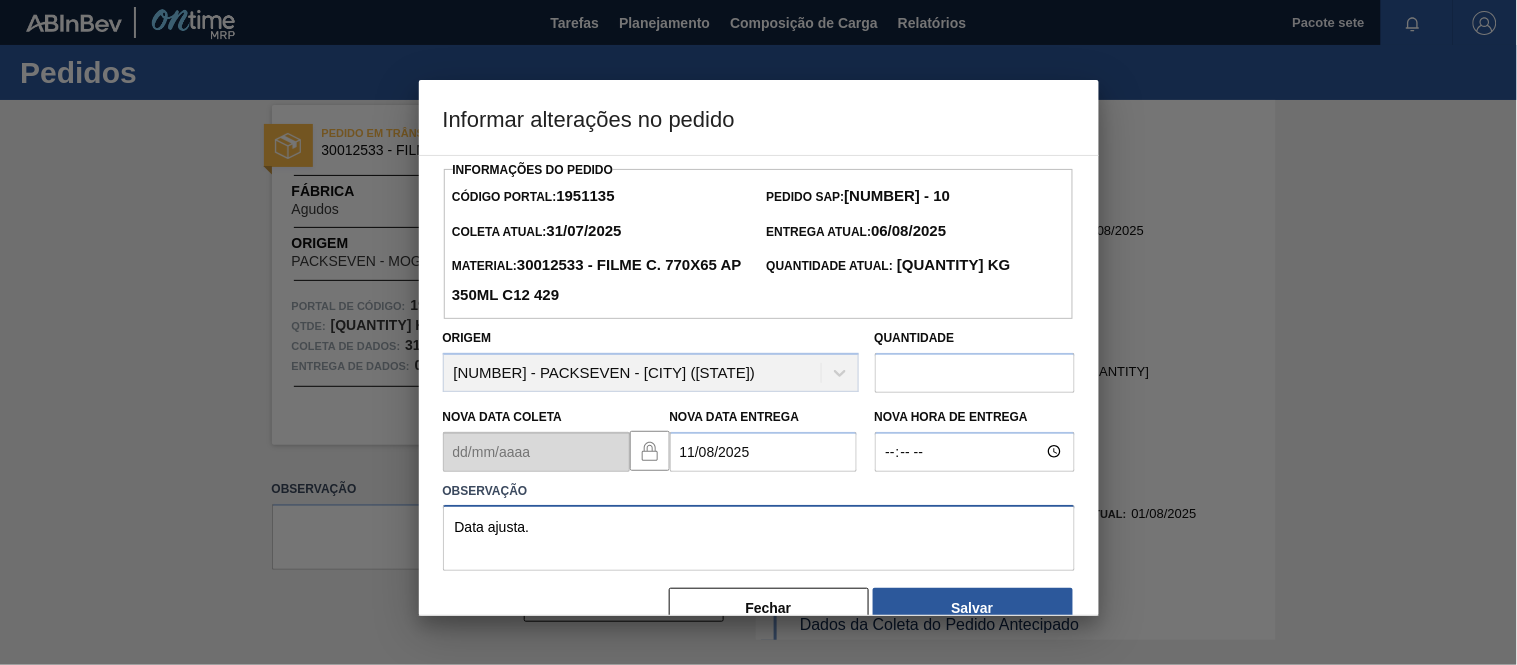 click on "Data ajusta." at bounding box center (759, 538) 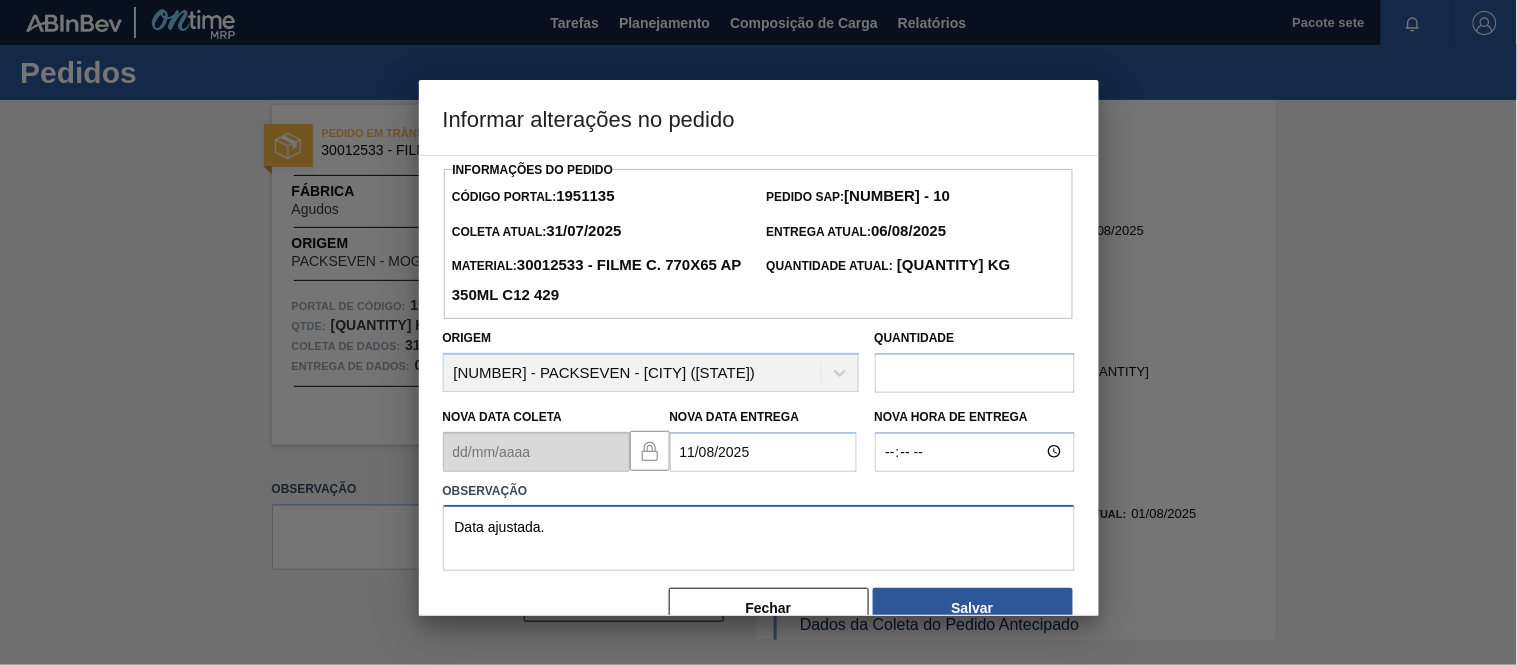 click on "Data ajustada." at bounding box center (759, 538) 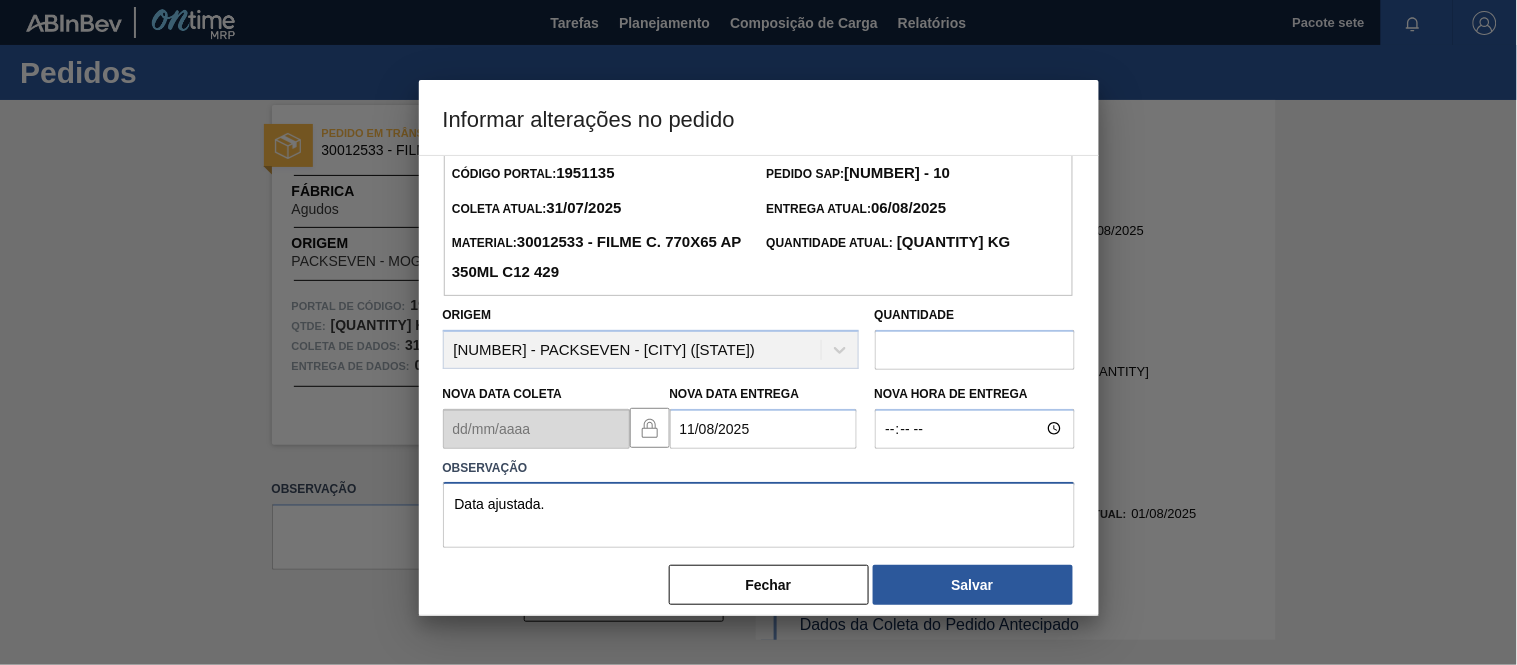 scroll, scrollTop: 44, scrollLeft: 0, axis: vertical 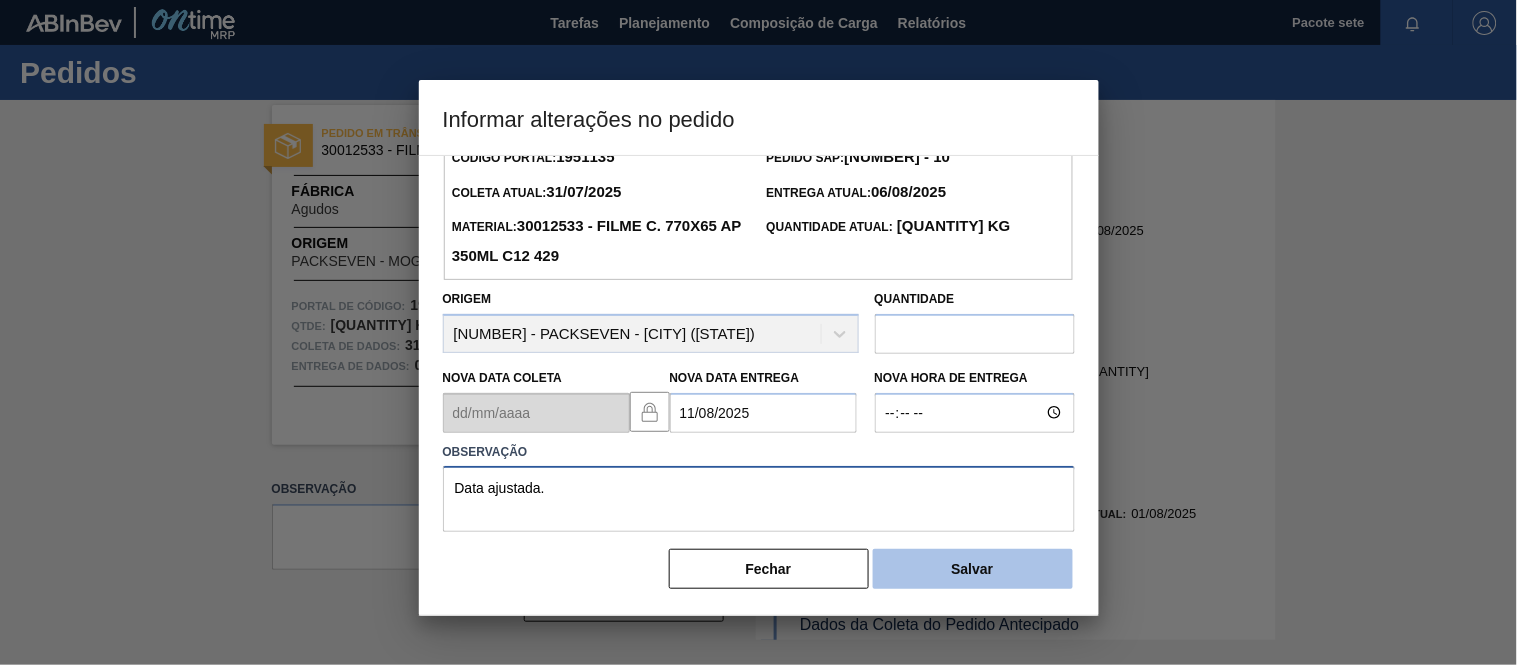 type on "Data ajustada." 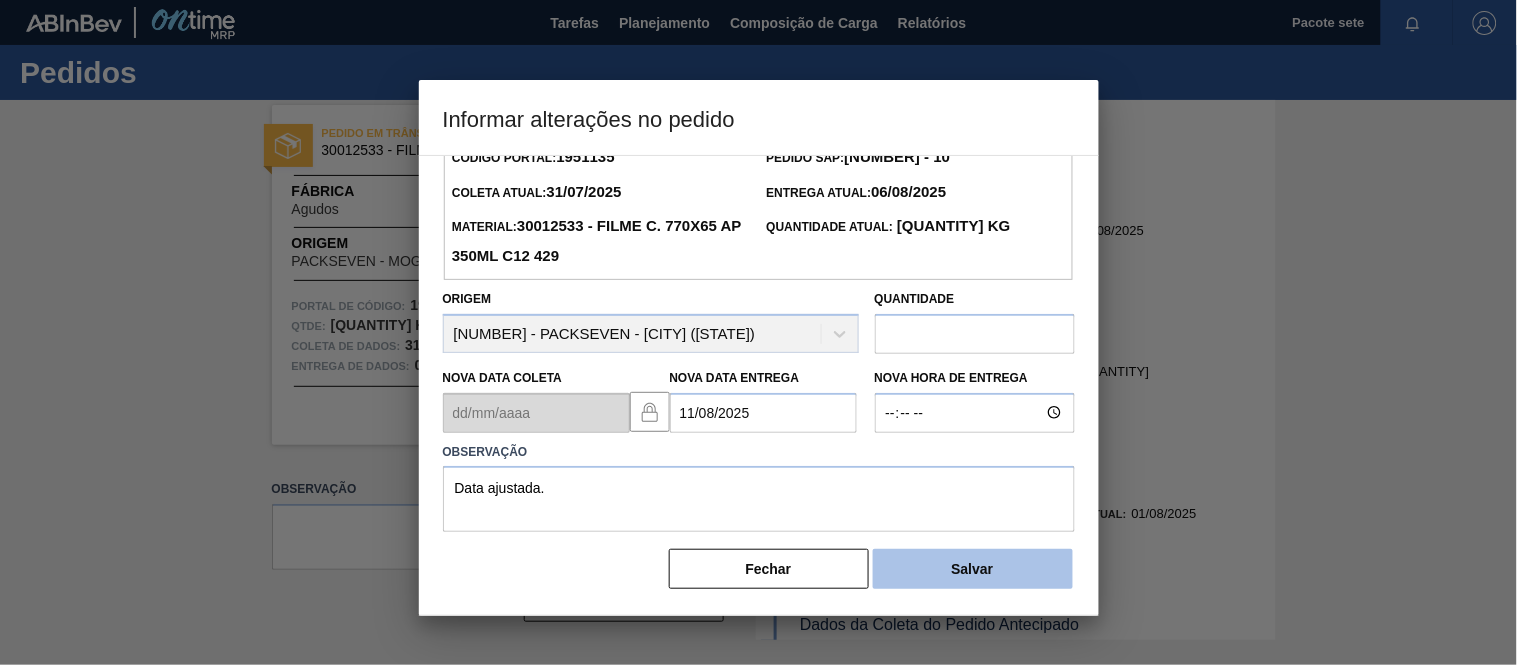 click on "Salvar" at bounding box center [973, 569] 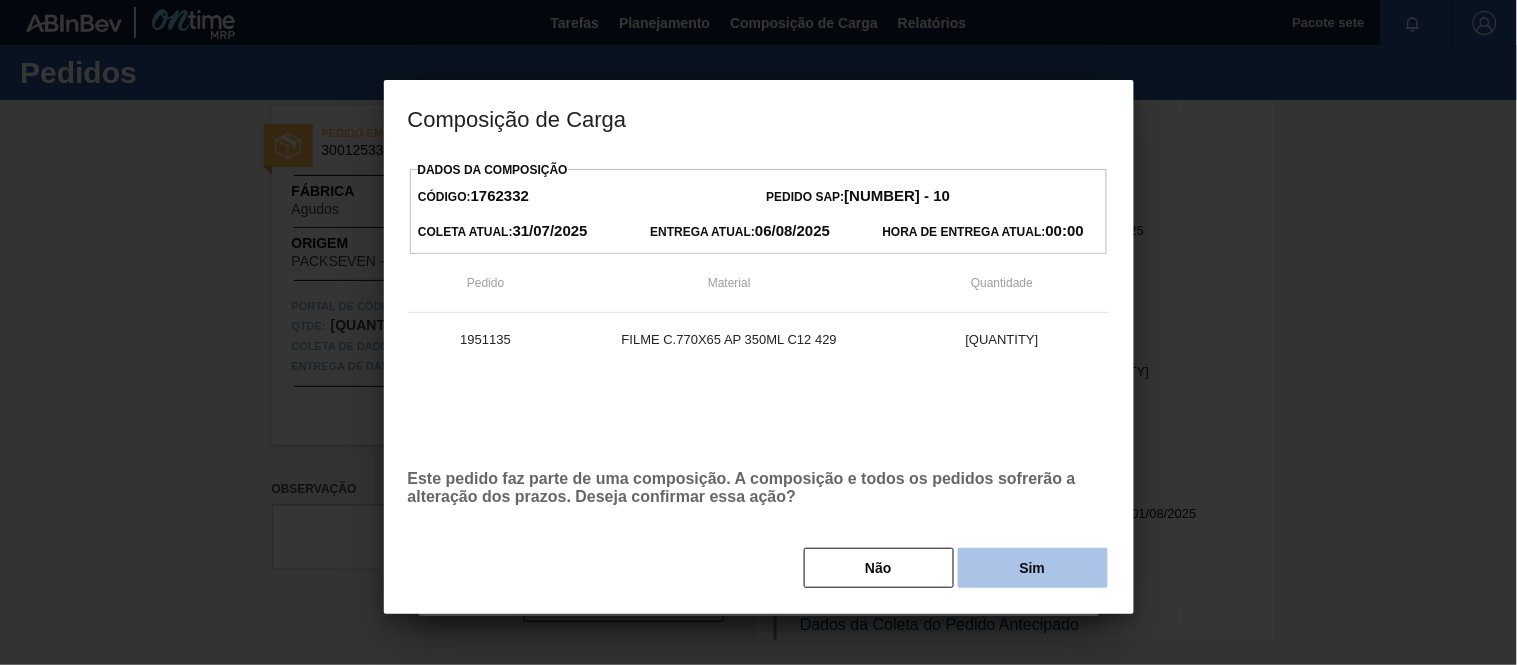 click on "Sim" at bounding box center [1033, 568] 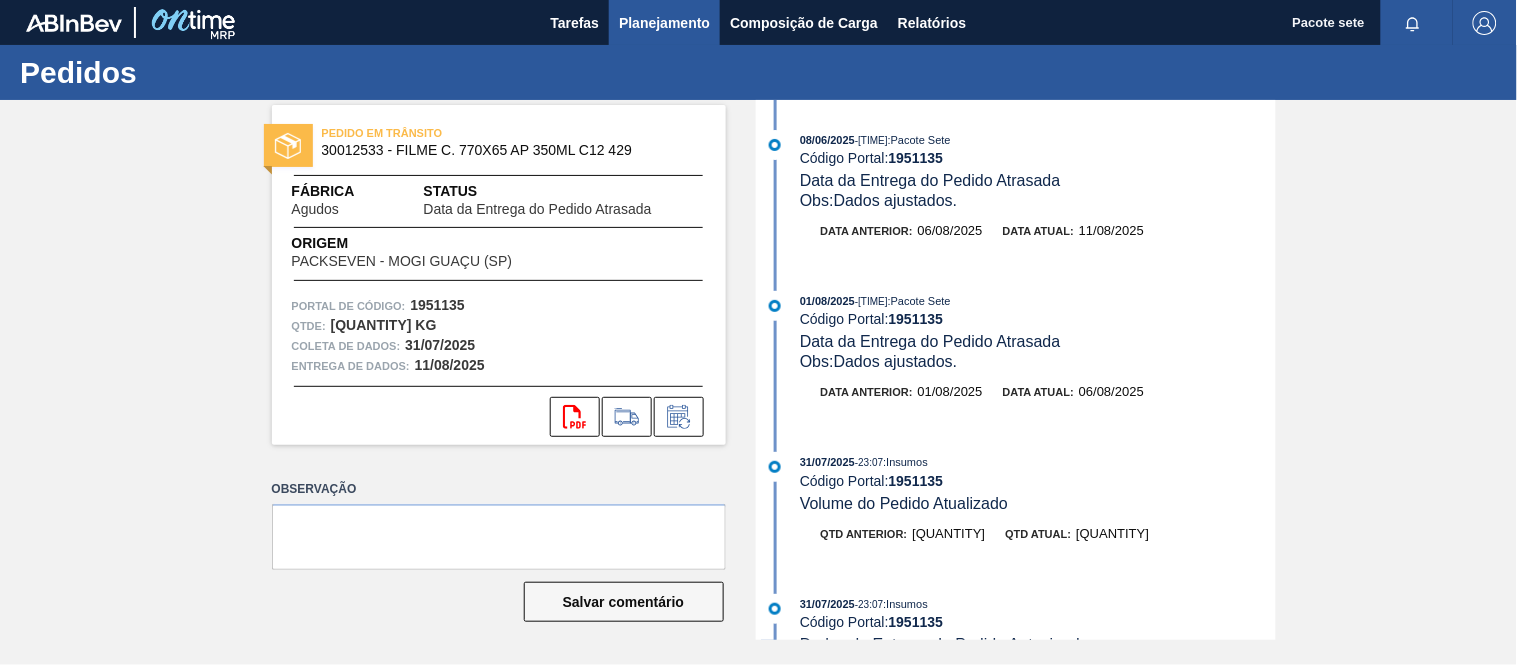 click on "Planejamento" at bounding box center (664, 23) 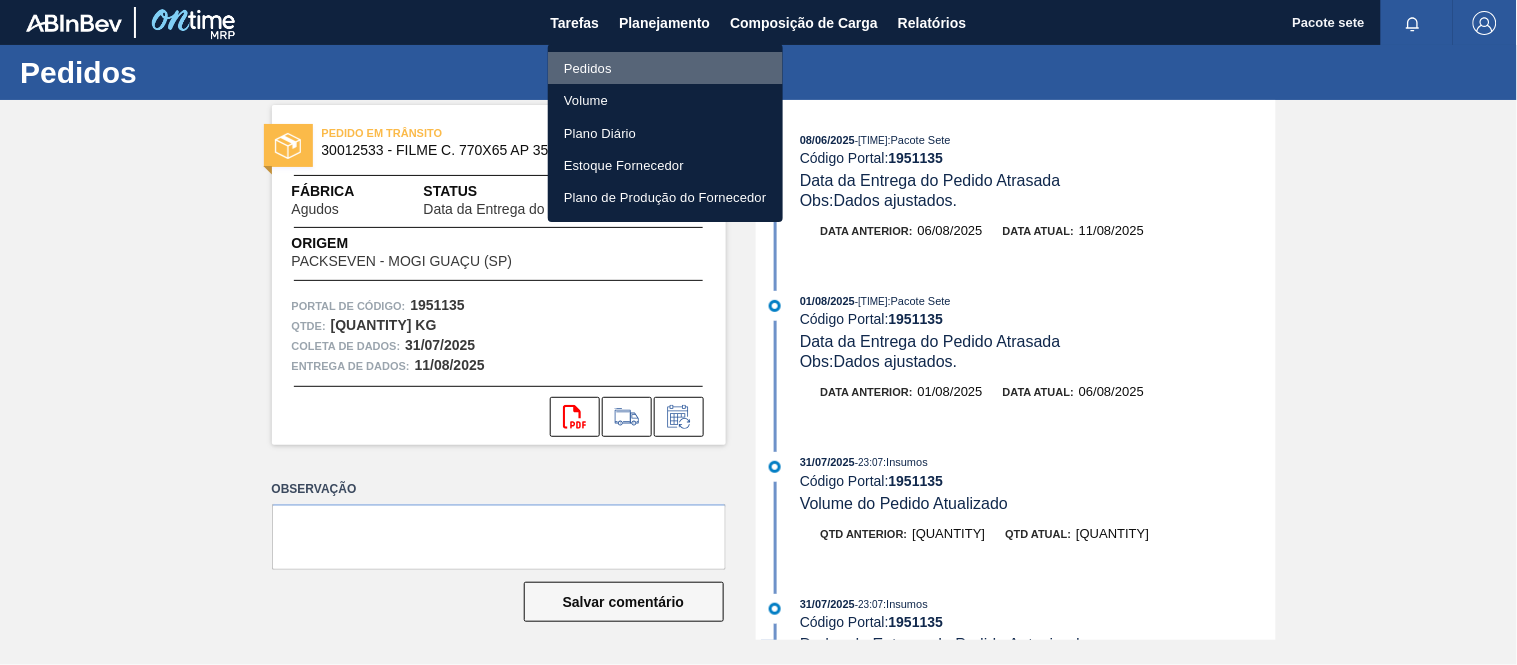 click on "Pedidos" at bounding box center (588, 68) 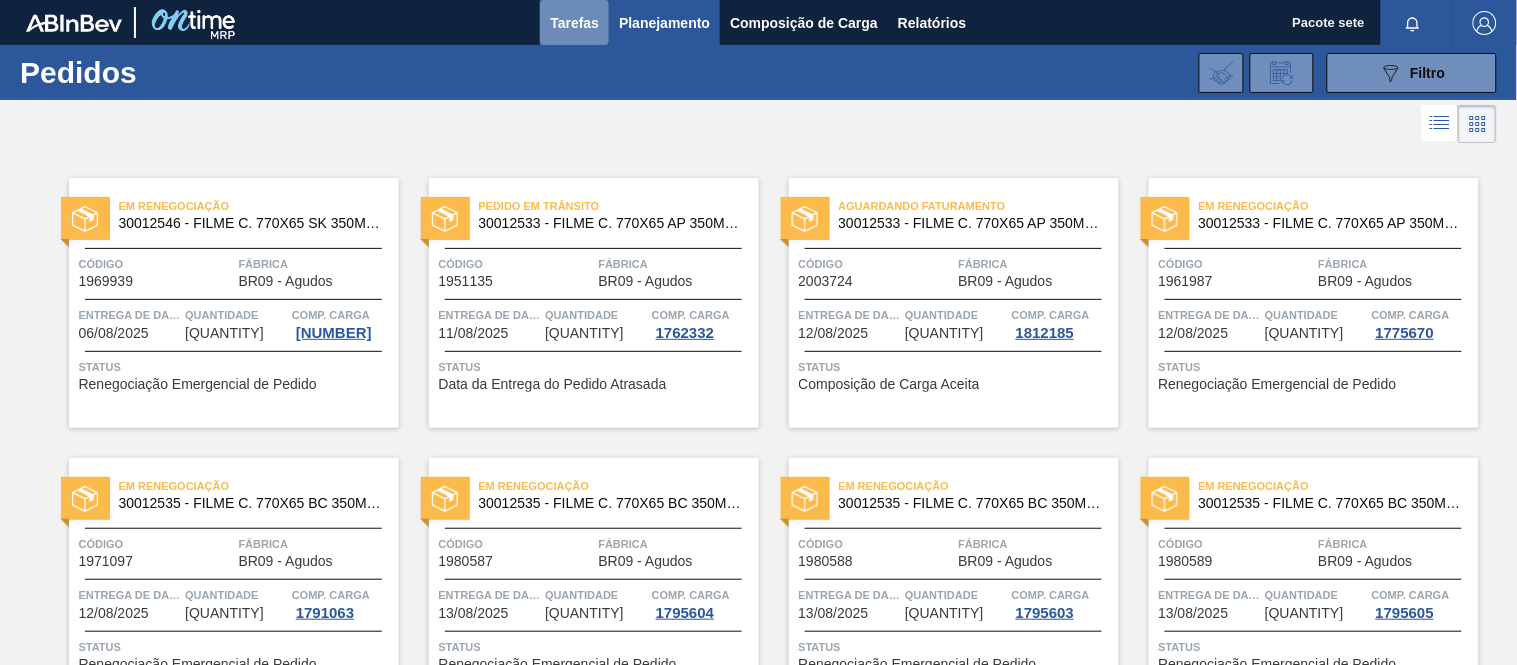 click on "Tarefas" at bounding box center (574, 23) 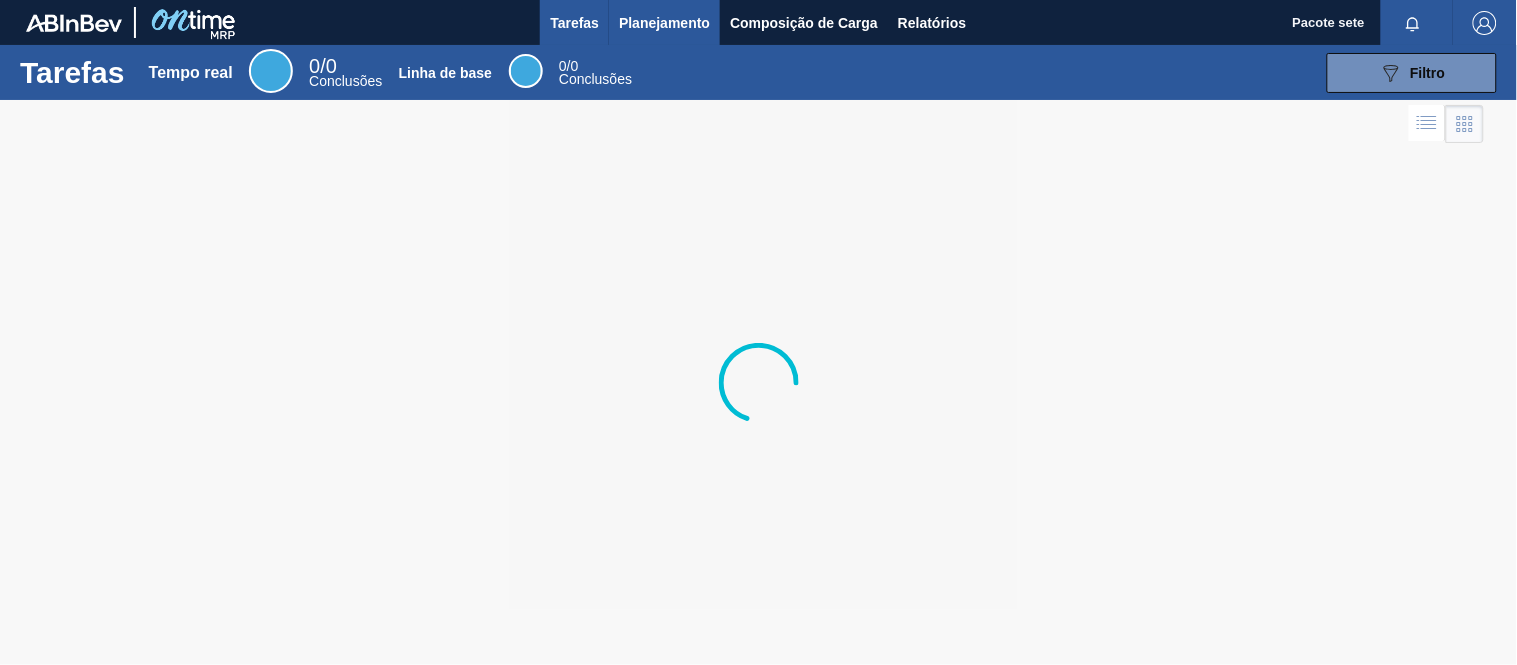 click on "Planejamento" at bounding box center [664, 23] 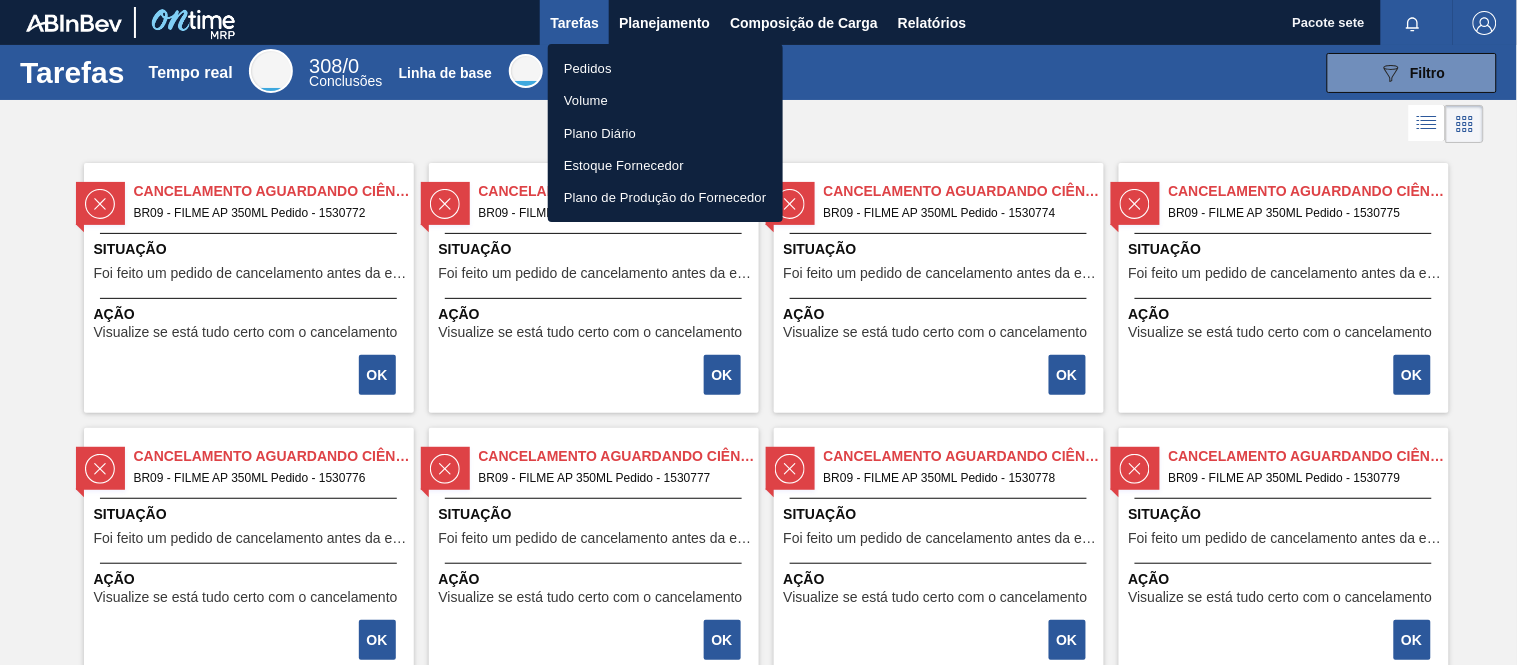 click at bounding box center [758, 332] 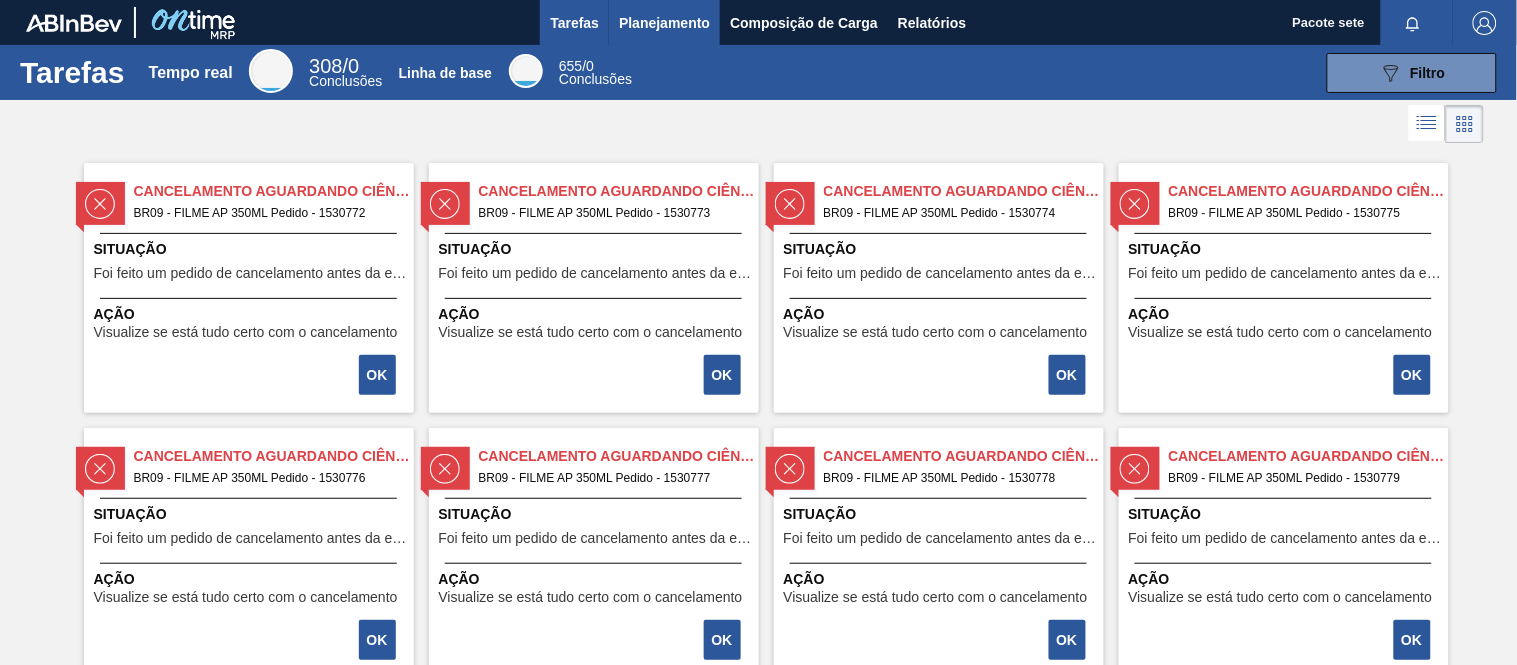 click on "Planejamento" at bounding box center (664, 23) 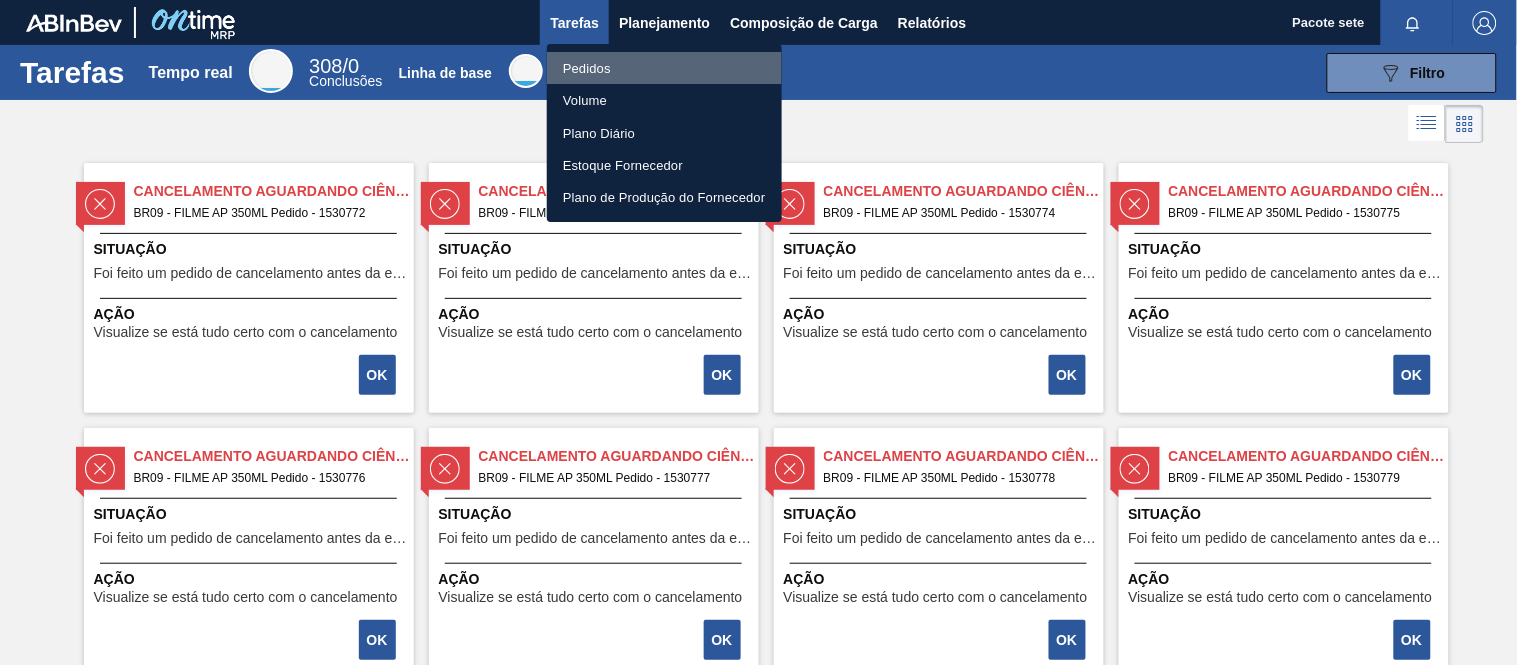 click on "Pedidos" at bounding box center [664, 68] 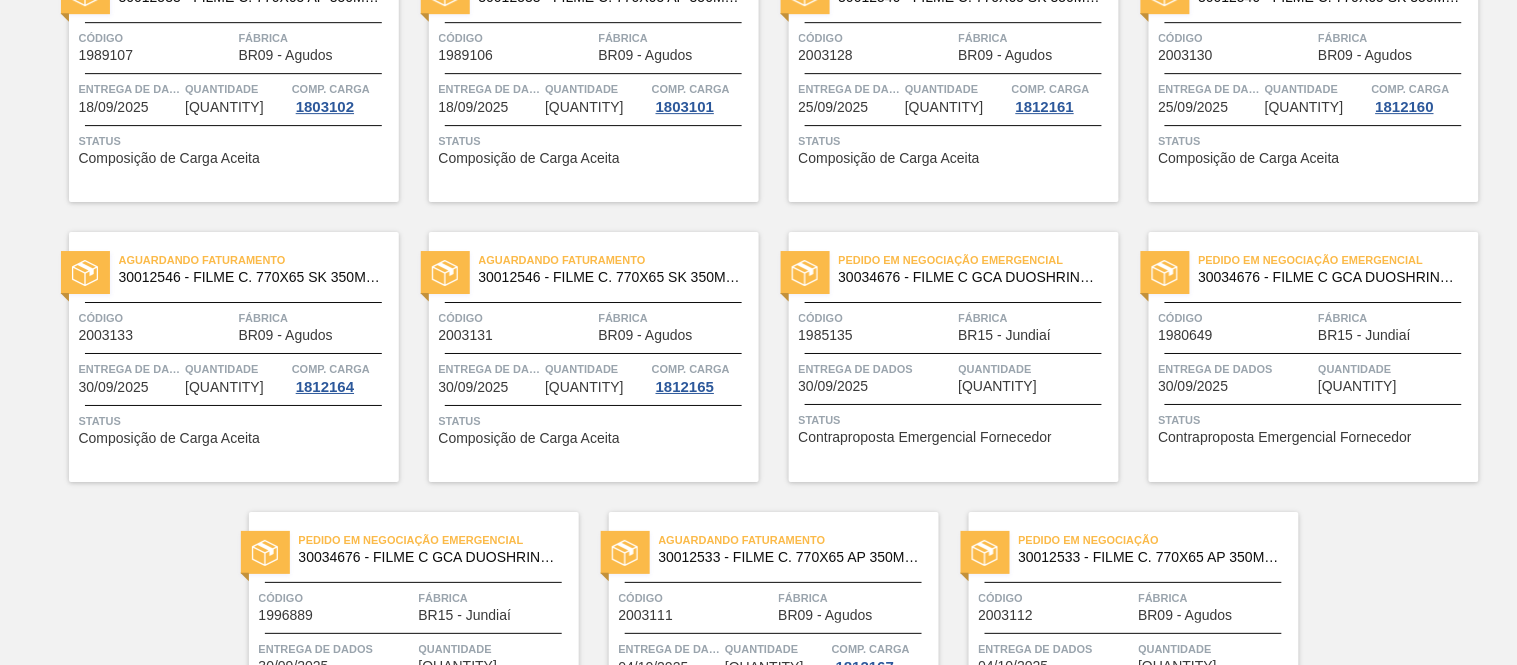 scroll, scrollTop: 1463, scrollLeft: 0, axis: vertical 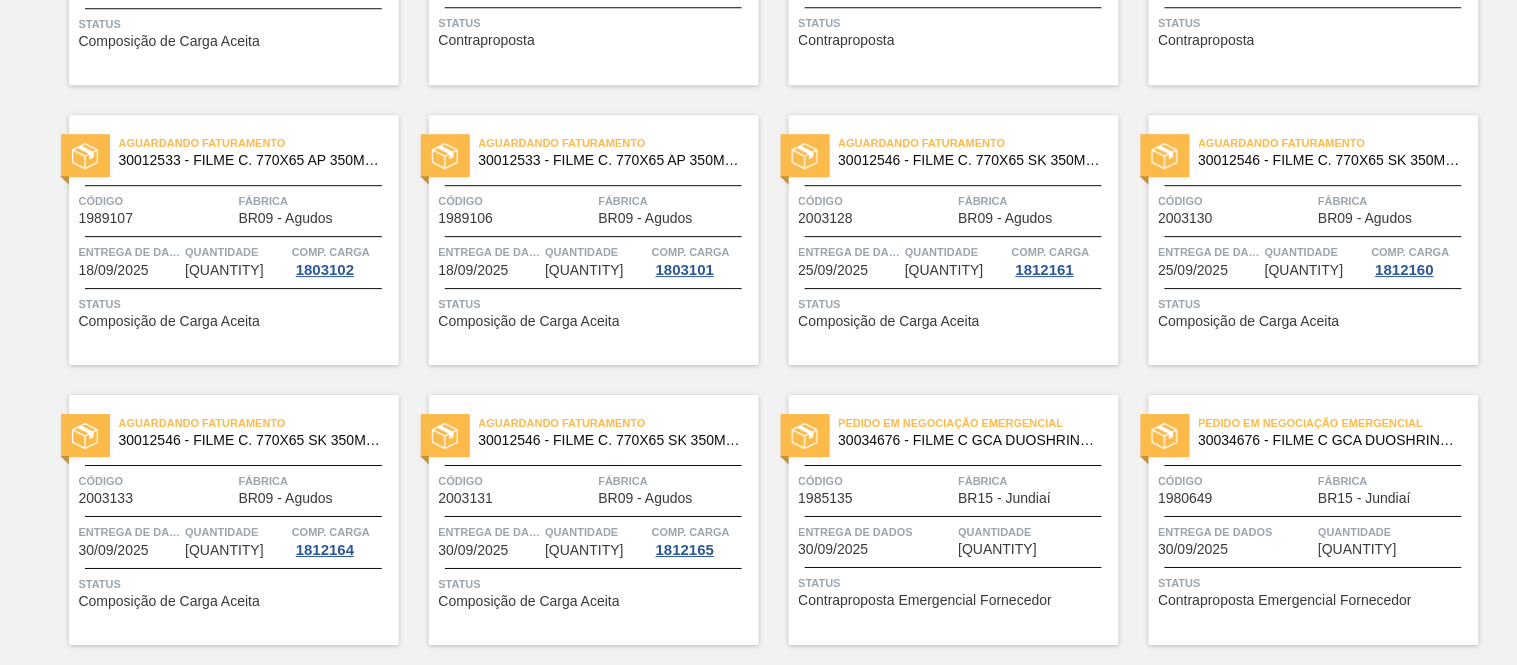 click on "Pedido em Negociação Emergencial 30034676 - FILME C GCA DUOSHRINK 690X50 7 99 NIV25 Código 1985135 Fábrica BR15 - [CITY] Entrega de dados [DATE] Quantidade 8.000.000 Status Contraproposta Emergencial Fornecedor" at bounding box center (939, 505) 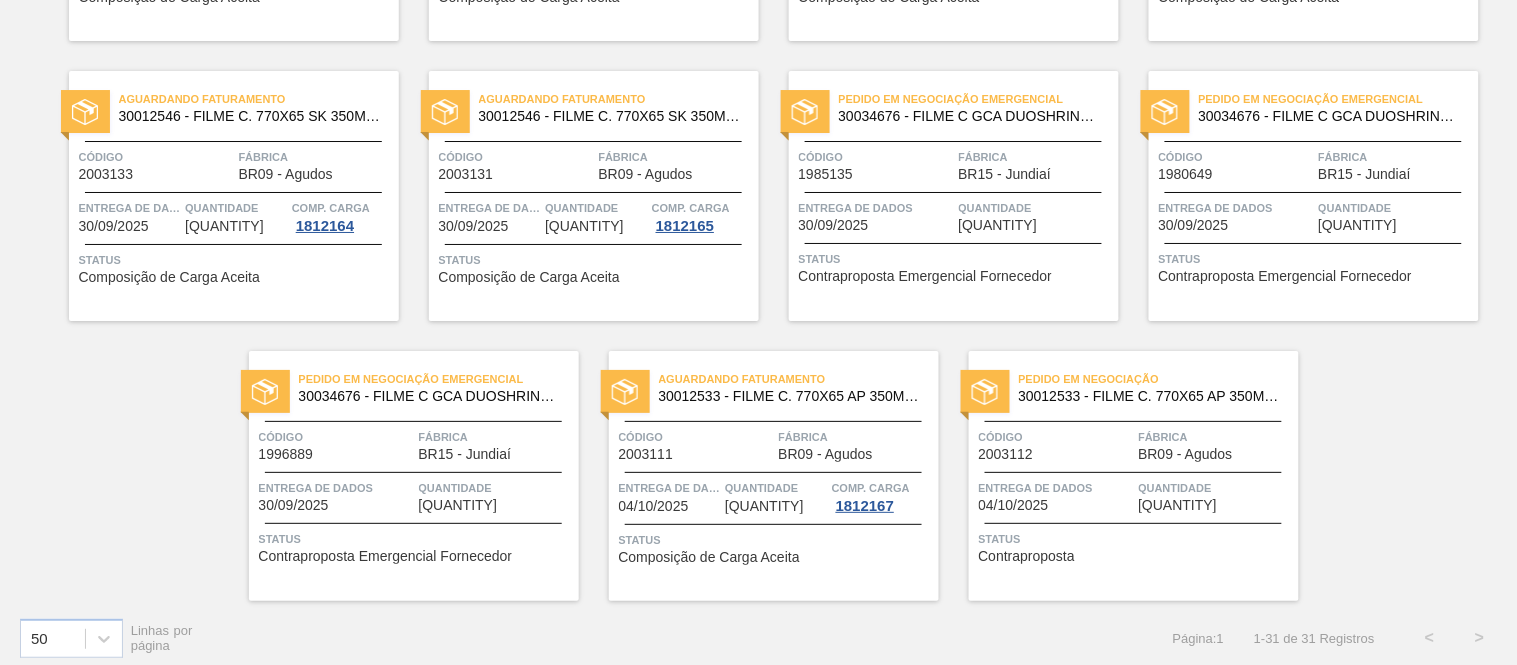 scroll, scrollTop: 1796, scrollLeft: 0, axis: vertical 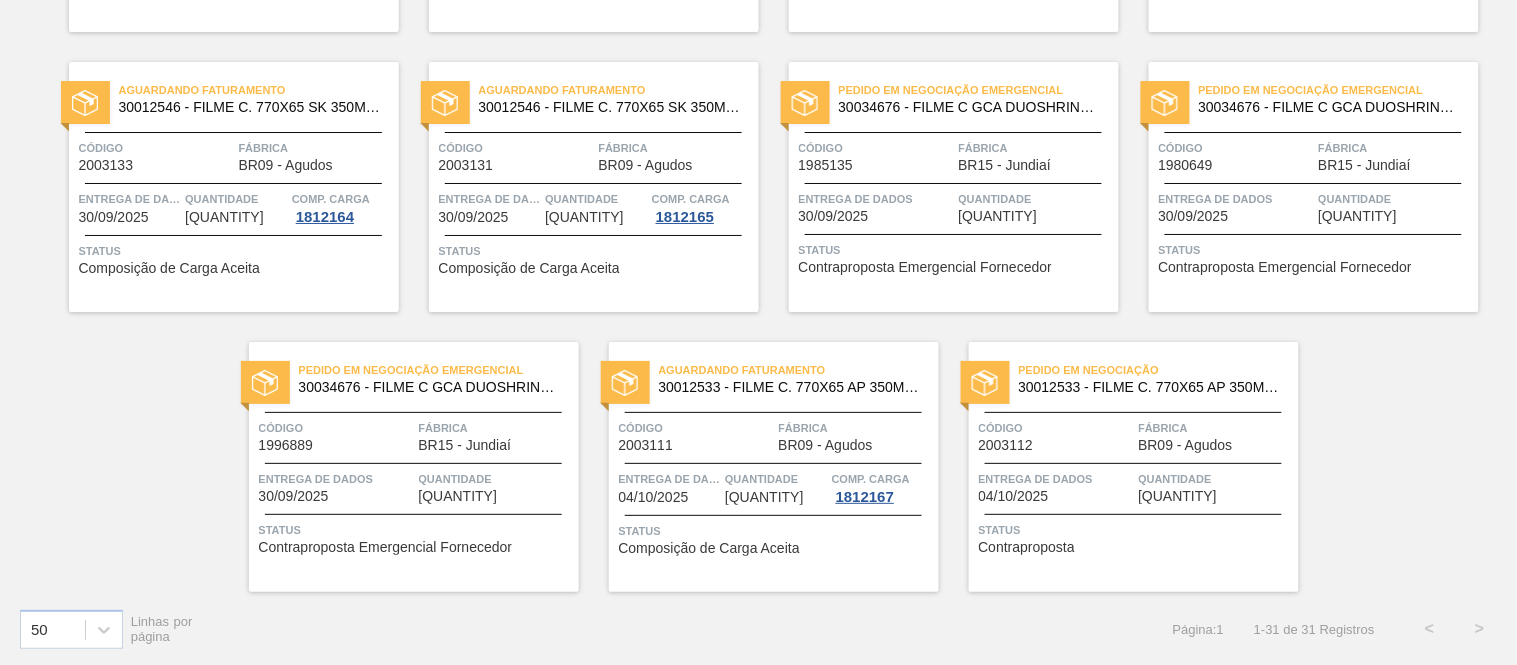 click on "Em renegociação 30012546 - FILME C. 770X65 SK 350ML C12 429 Código 1969939 Fábrica BR09 - [CITY] Entrega de dados [DATE] Quantidade 12.500.000 Comp. Carga 1803569 Status Renegociação Emergencial de Pedido Pedido em Trânsito 30012533 - FILME C. 770X65 AP 350ML C12 429 Código 1951135 Fábrica BR09 - [CITY] Entrega de dados [DATE] Quantidade 2.964.600 Comp. Carga 1762332 Status Data da Entrega do Pedido Atrasada Aguardando Faturamento 30012533 - FILME C. 770X65 AP 350ML C12 429 Código 2003724 Fábrica BR09 - [CITY] Entrega de dados [DATE] Quantidade 7.200.000 Comp. Carga 1812185 Status Composição de Carga Aceita Em renegociação 30012533 - FILME C. 770X65 AP 350ML C12 429 Código 1961987 Fábrica BR09 - [CITY] Entrega de dados [DATE] Quantidade 12.500.000 Comp. Carga 1775670 Status Renegociação Emergencial de Pedido Em renegociação 30012535 - FILME C. 770X65 BC 350ML C12 429 Código 1971097 Fábrica BR09 - [CITY] Entrega de dados [DATE] Quantidade 12.500.000 Comp. Carga Status" at bounding box center [758, -528] 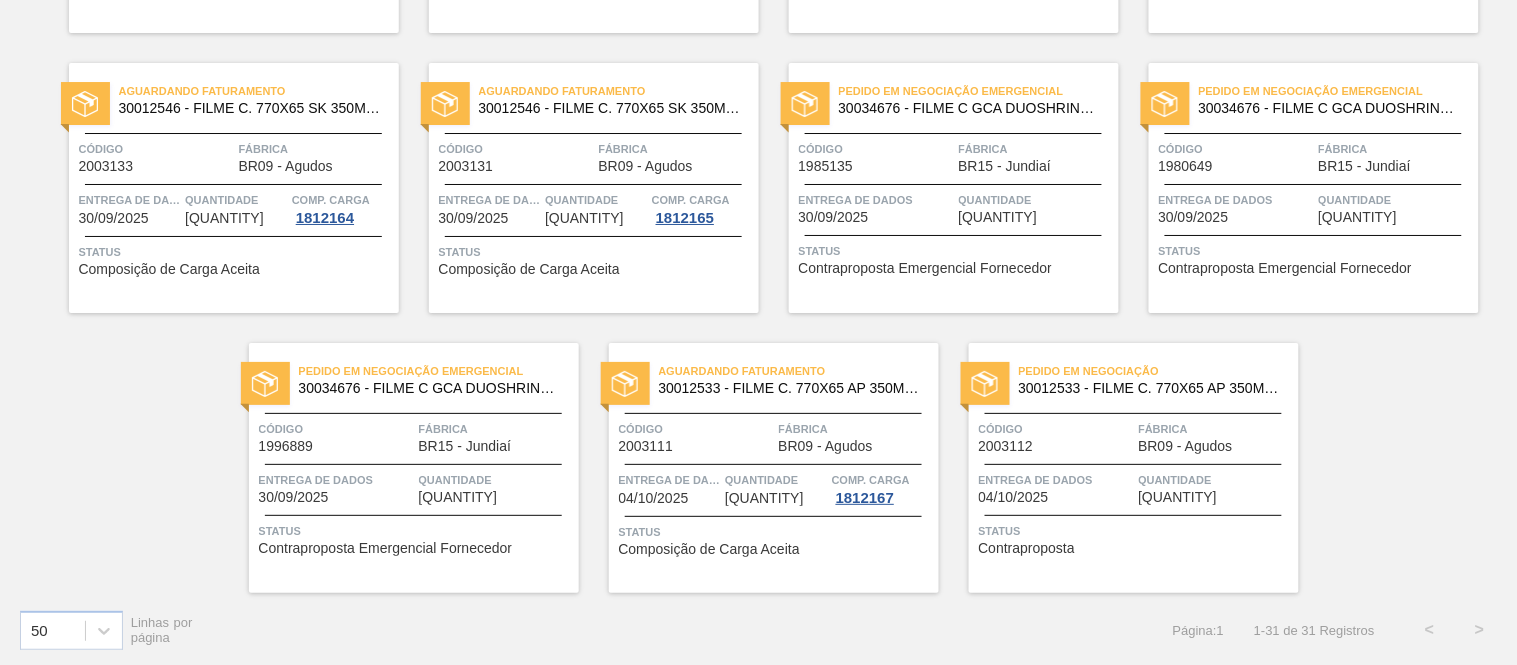 scroll, scrollTop: 1796, scrollLeft: 0, axis: vertical 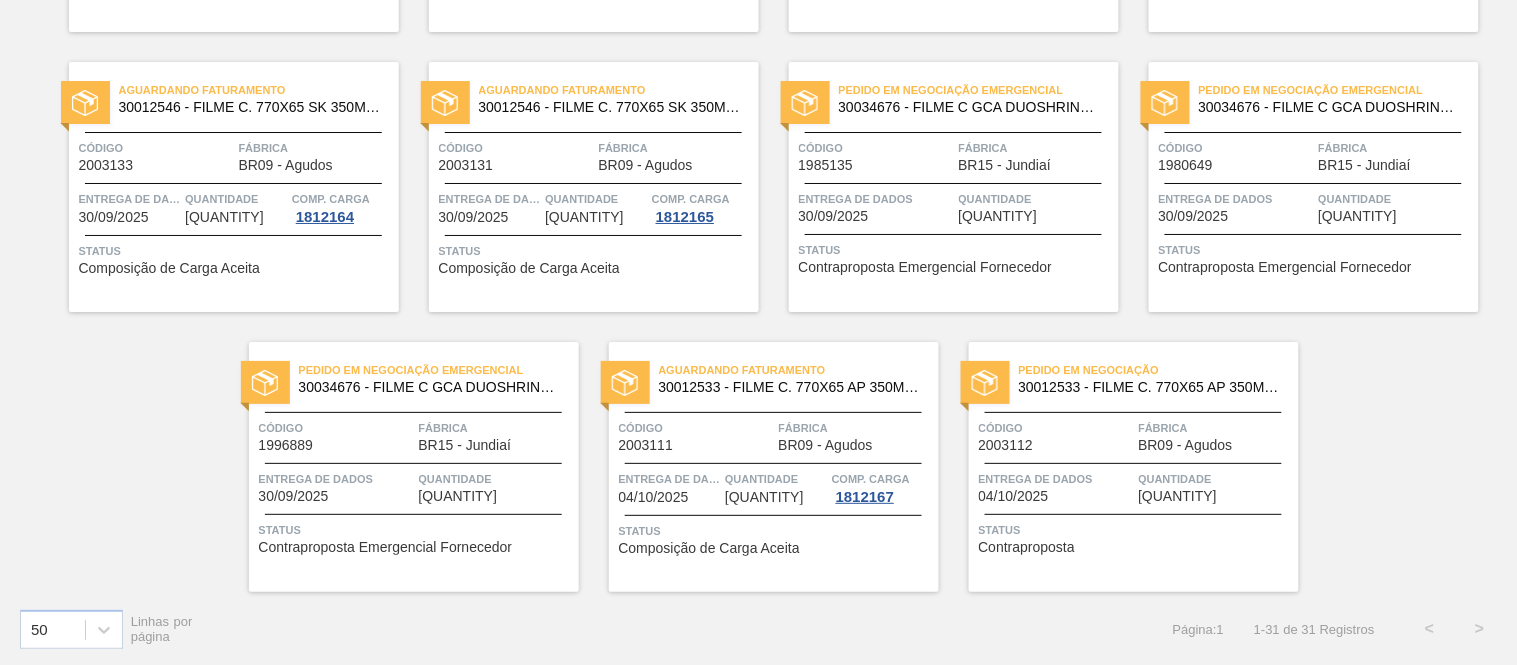 click on "Aguardando Faturamento 30012533 - FILME C. 770X65 AP 350ML C12 429 Código 2003111 Fábrica BR09 - [CITY] Entrega de dados [DATE] Quantidade 12.500.000 Comp. Carga 1812167 Status Composição de Carga Aceita" at bounding box center [759, 452] 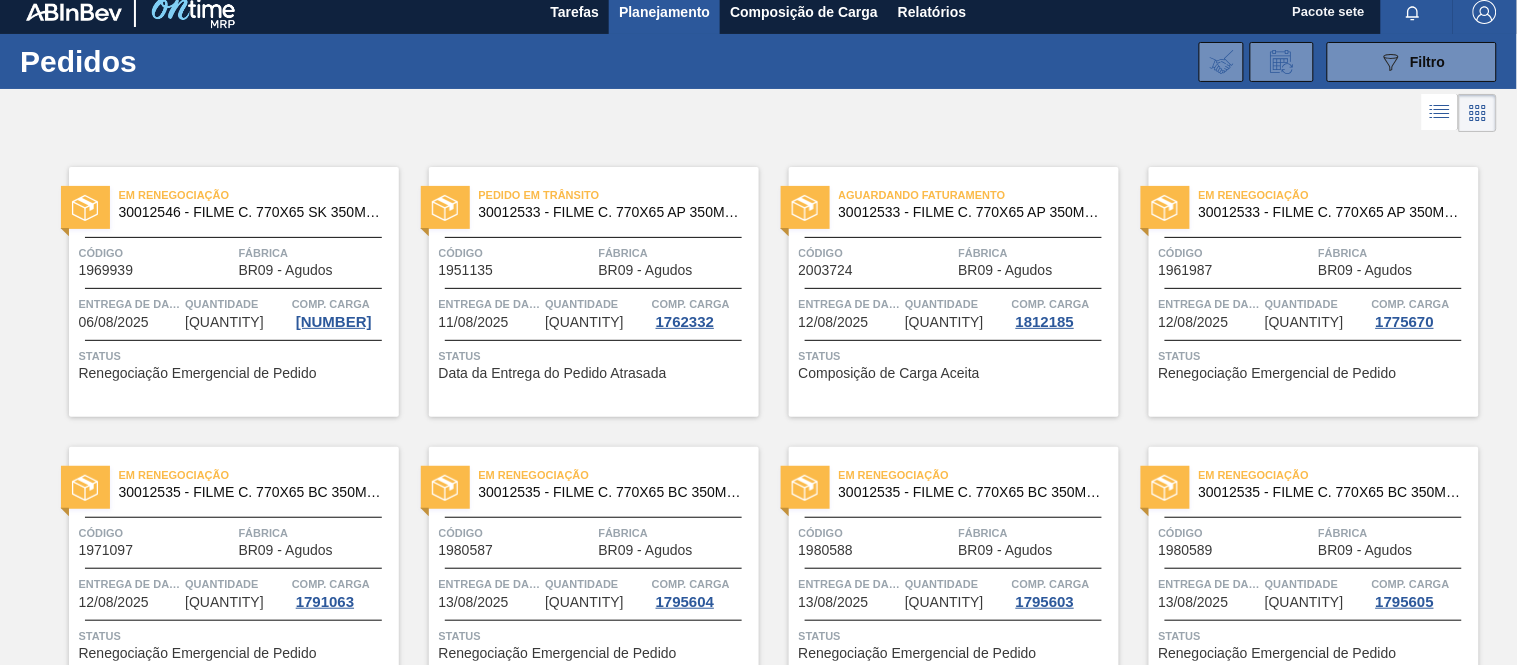scroll, scrollTop: 0, scrollLeft: 0, axis: both 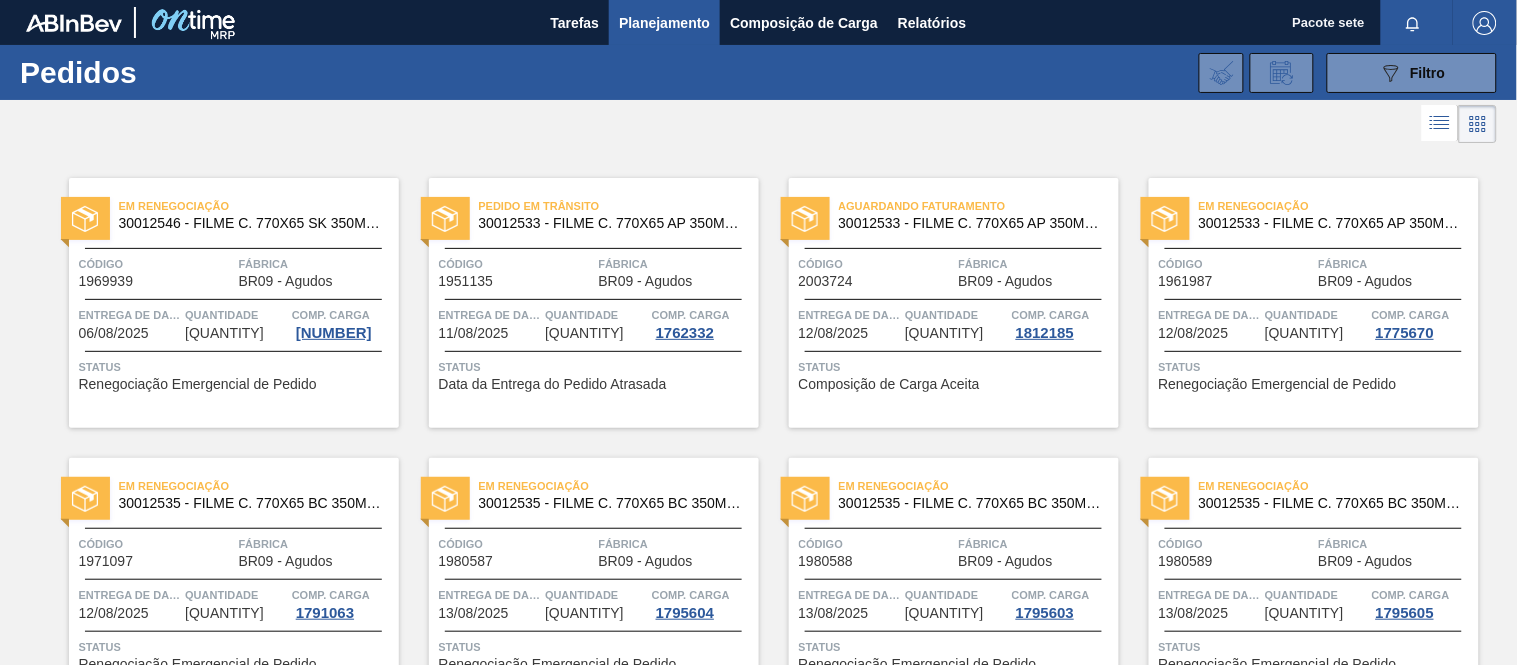 click on "Planejamento" at bounding box center [664, 23] 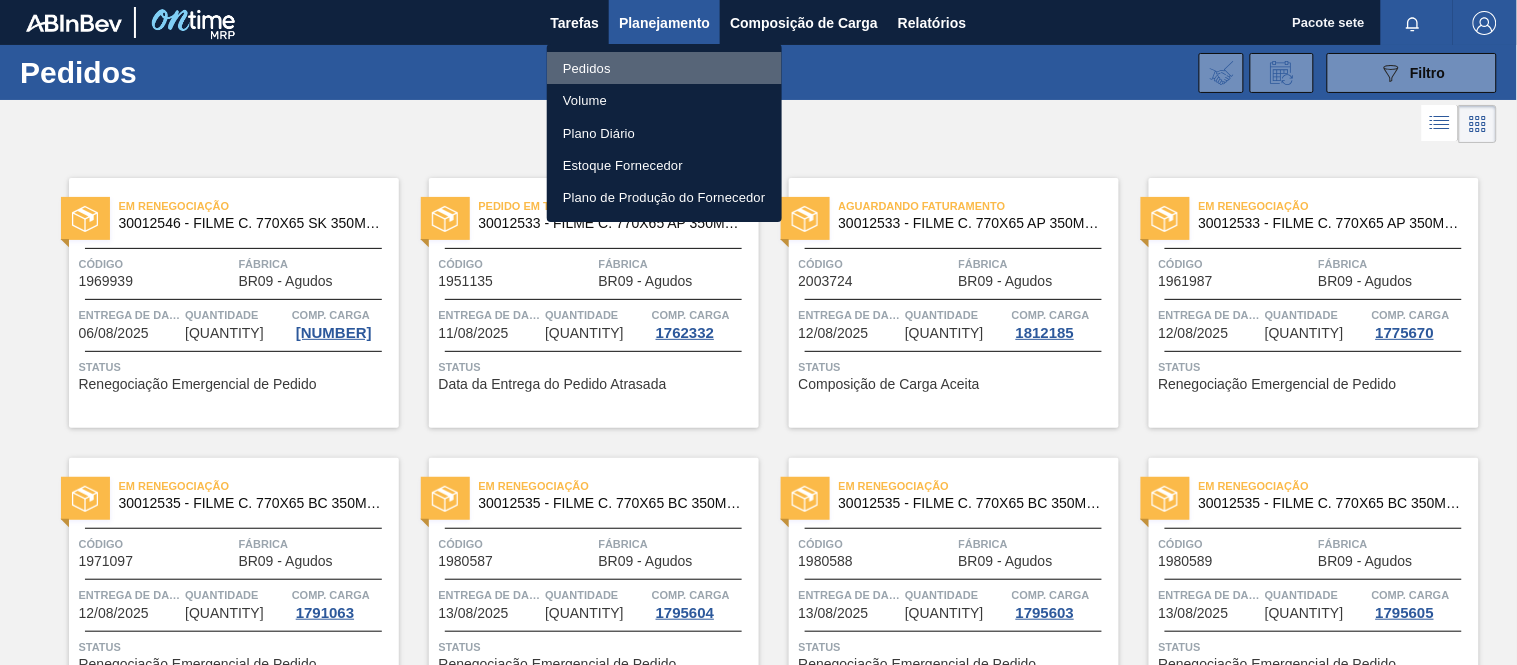 click on "Pedidos" at bounding box center [587, 68] 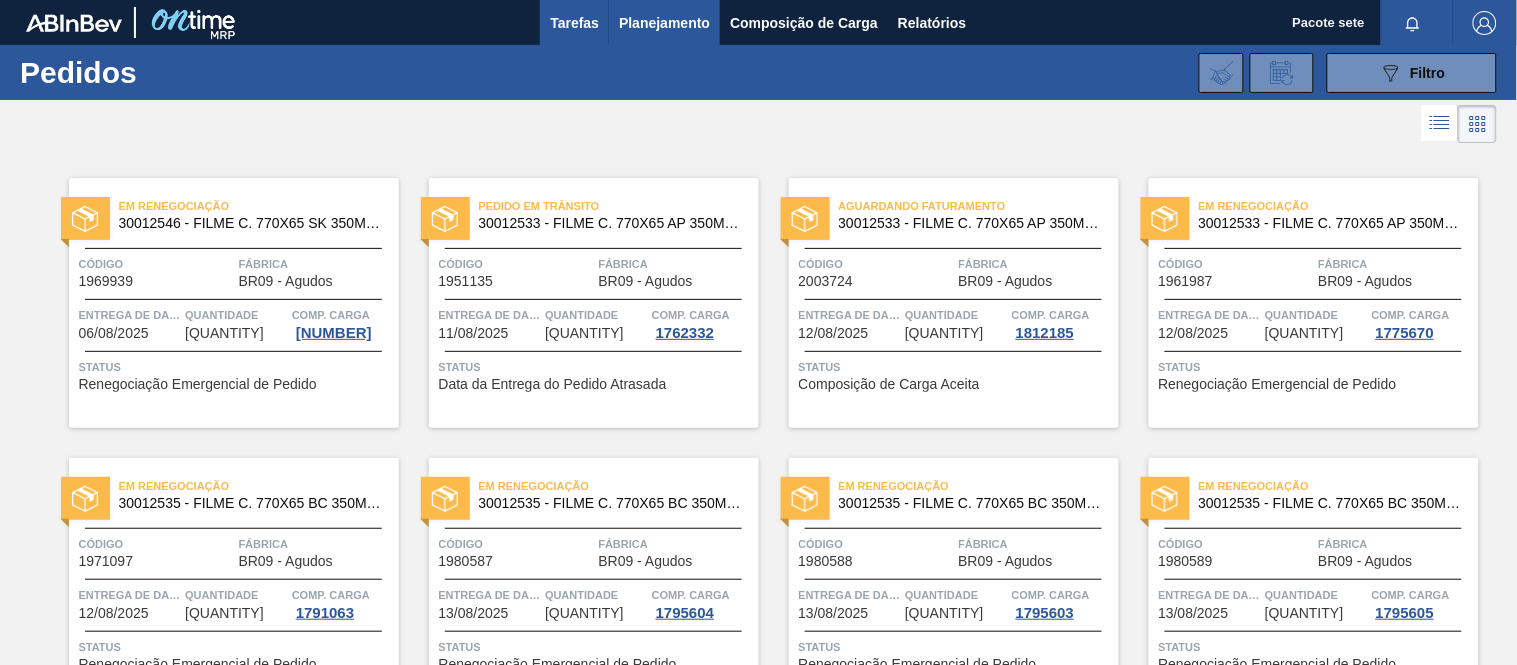 click on "Tarefas" at bounding box center (574, 23) 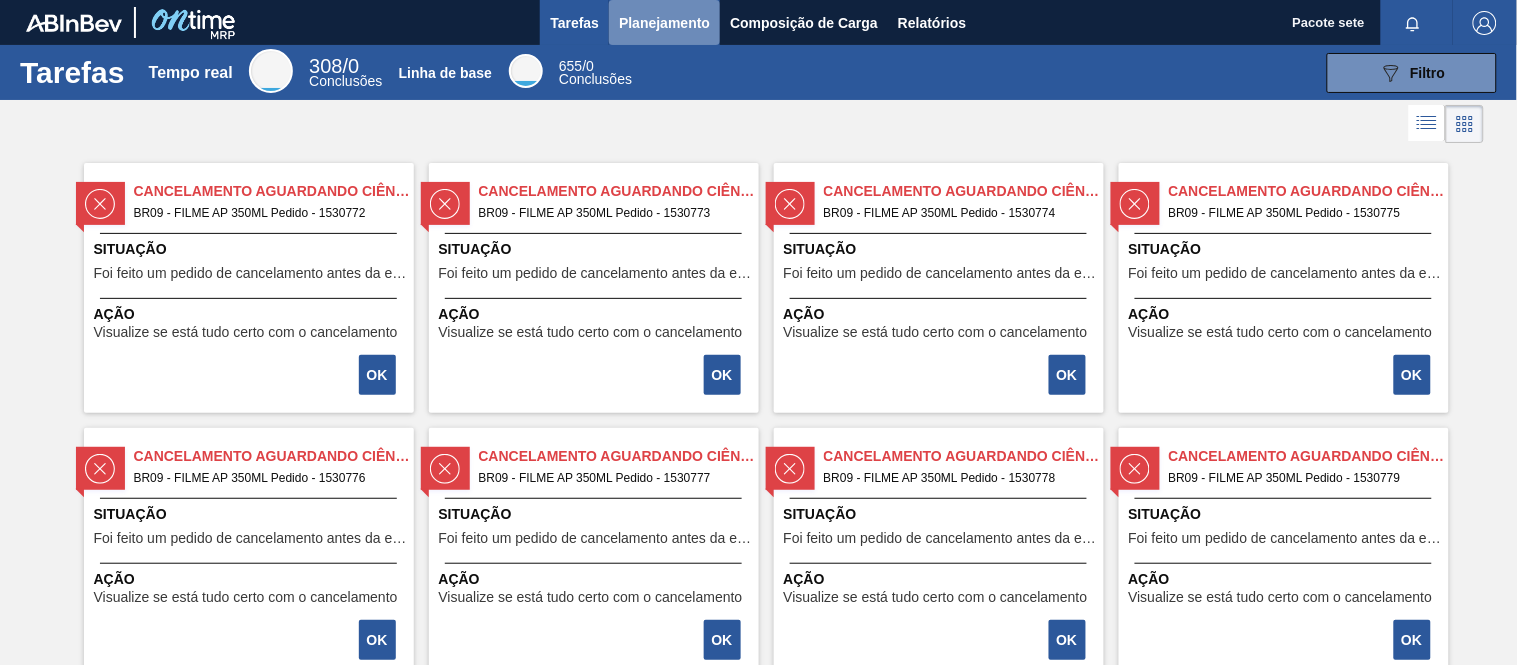 click on "Planejamento" at bounding box center (664, 23) 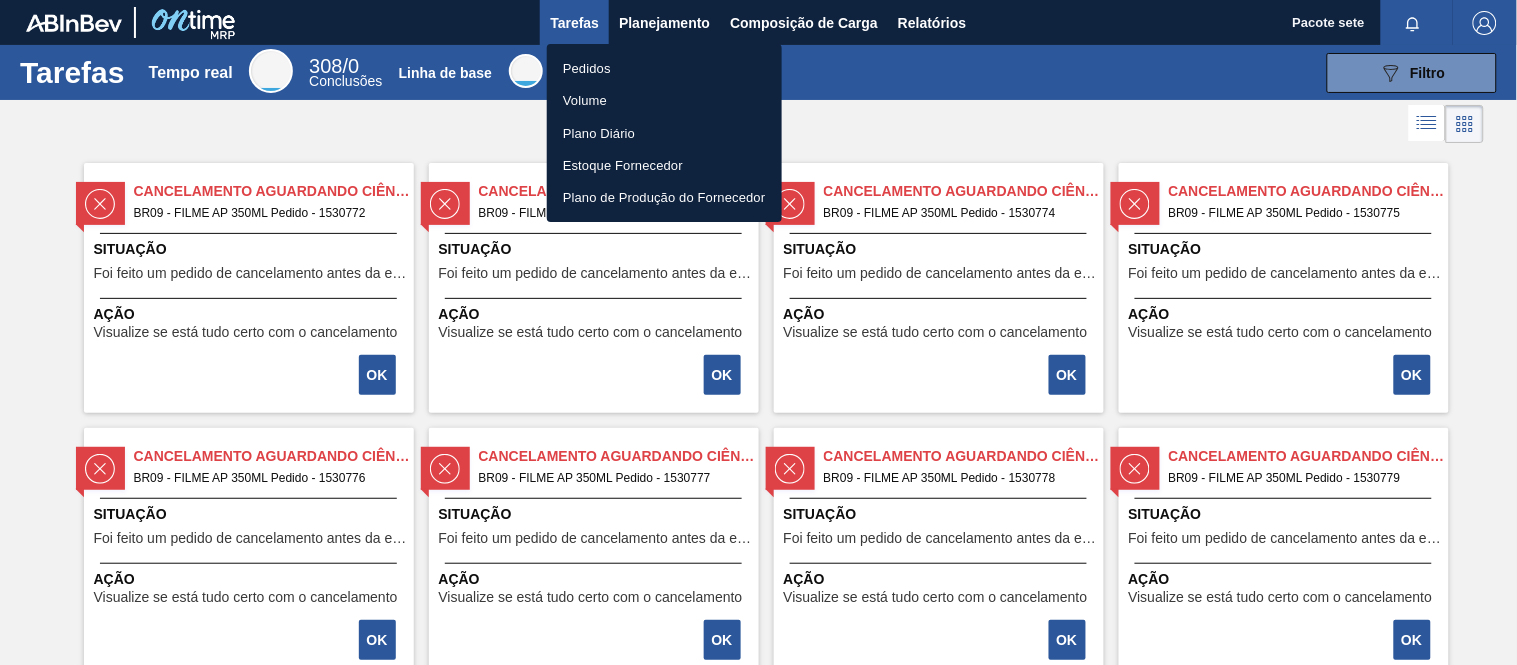 click on "Pedidos" at bounding box center (587, 68) 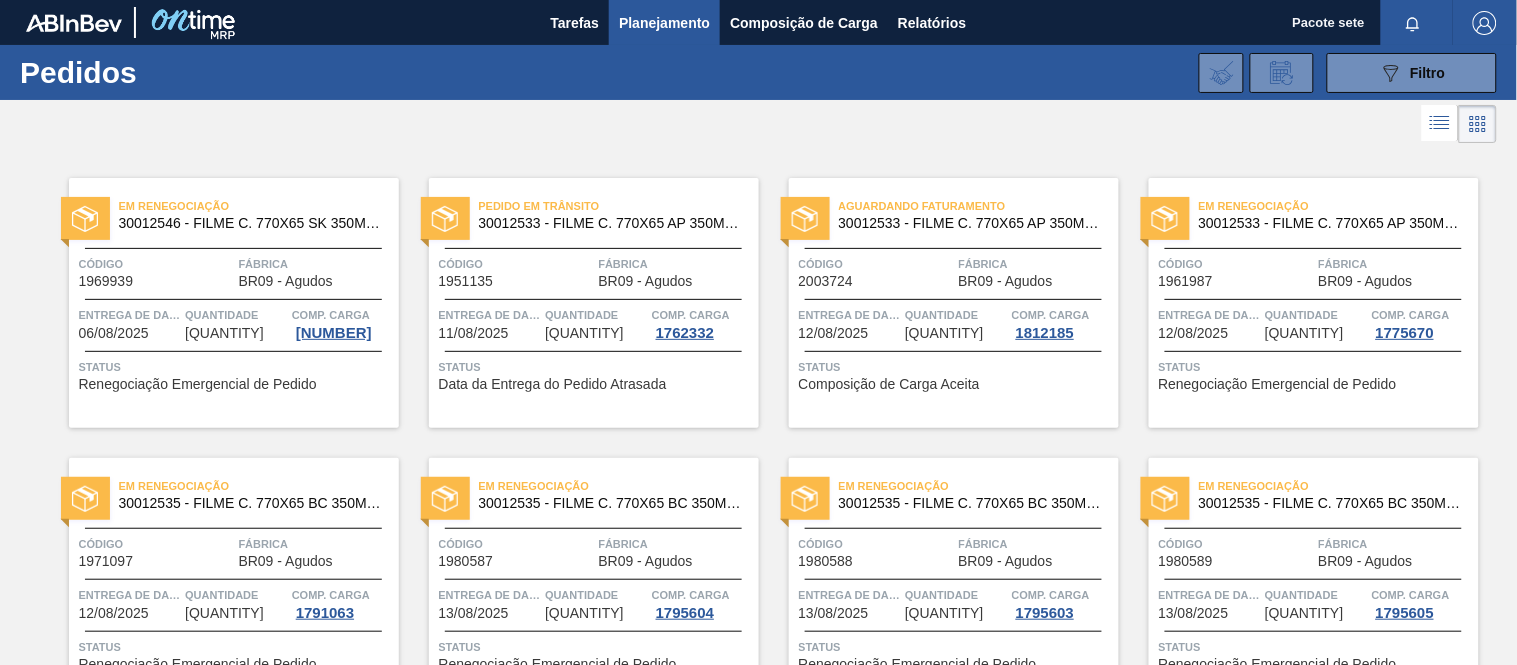 click on "Planejamento" at bounding box center [664, 23] 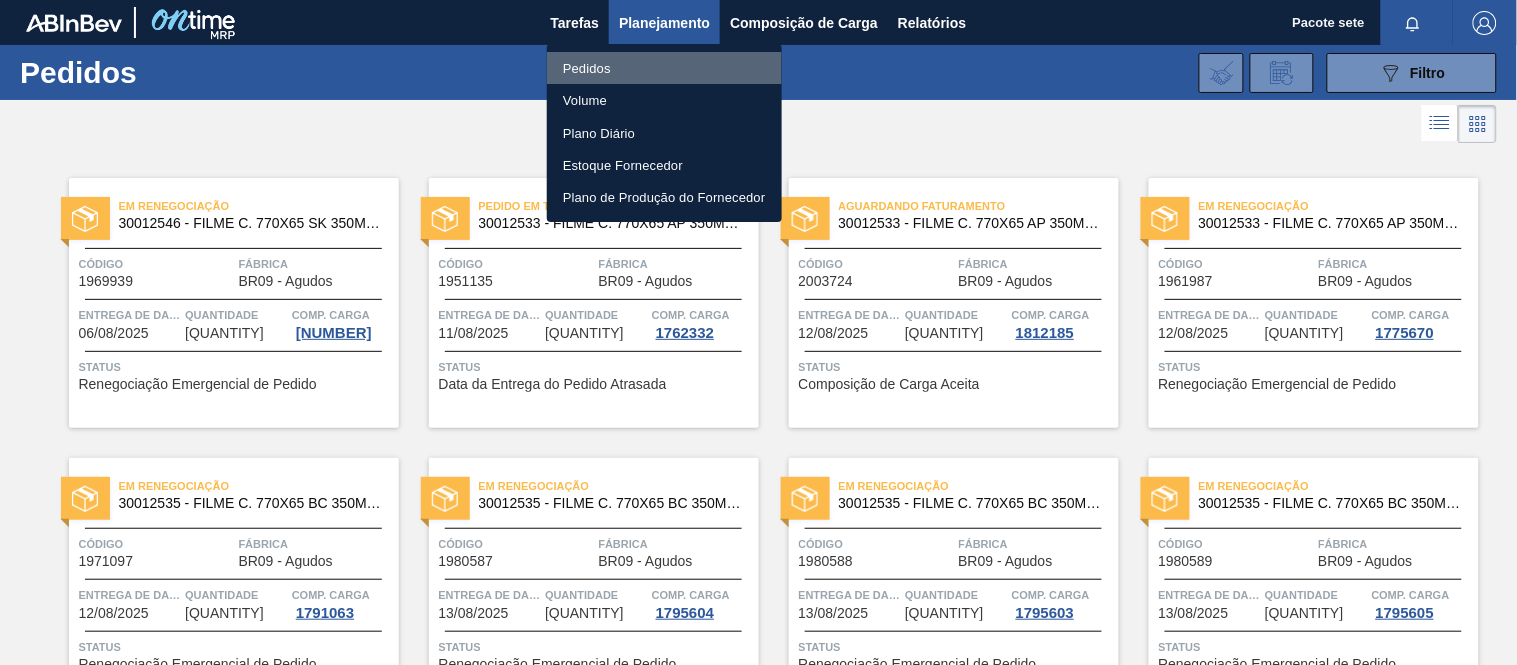 click on "Pedidos" at bounding box center [587, 68] 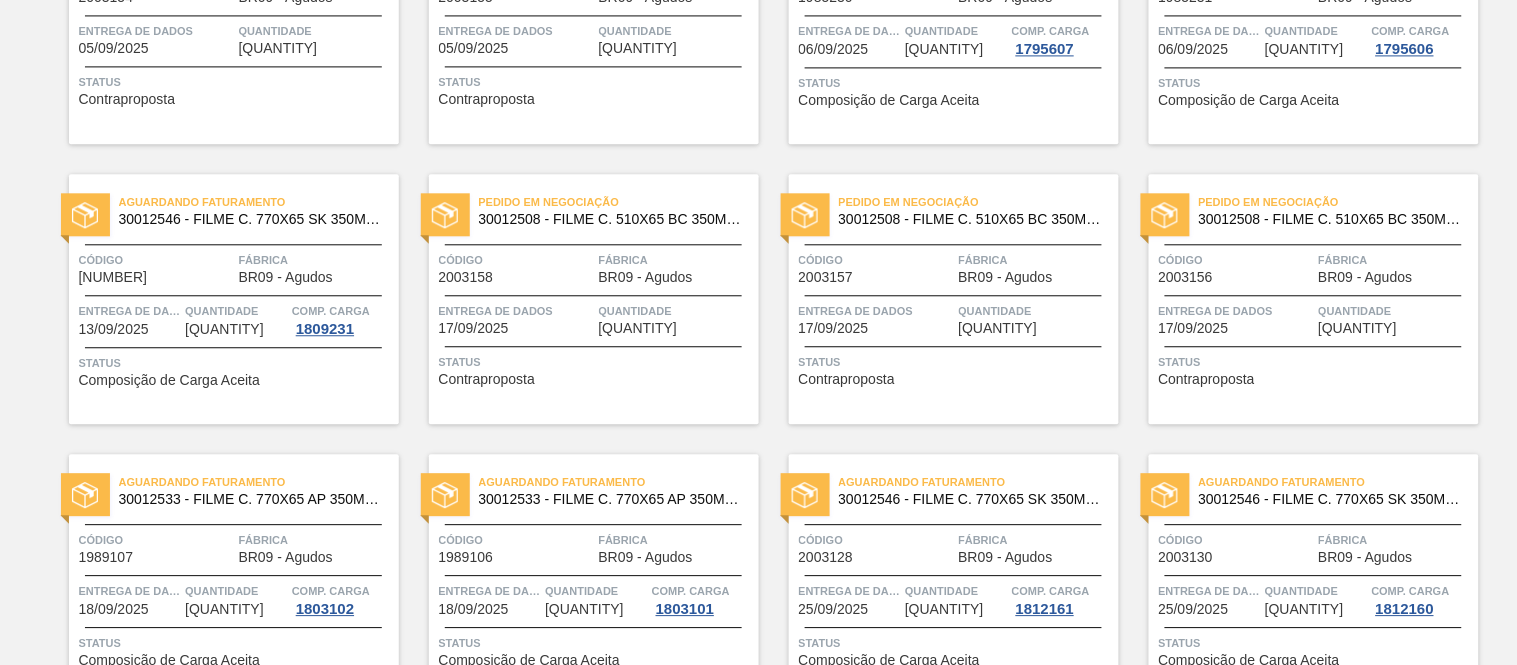 scroll, scrollTop: 1444, scrollLeft: 0, axis: vertical 